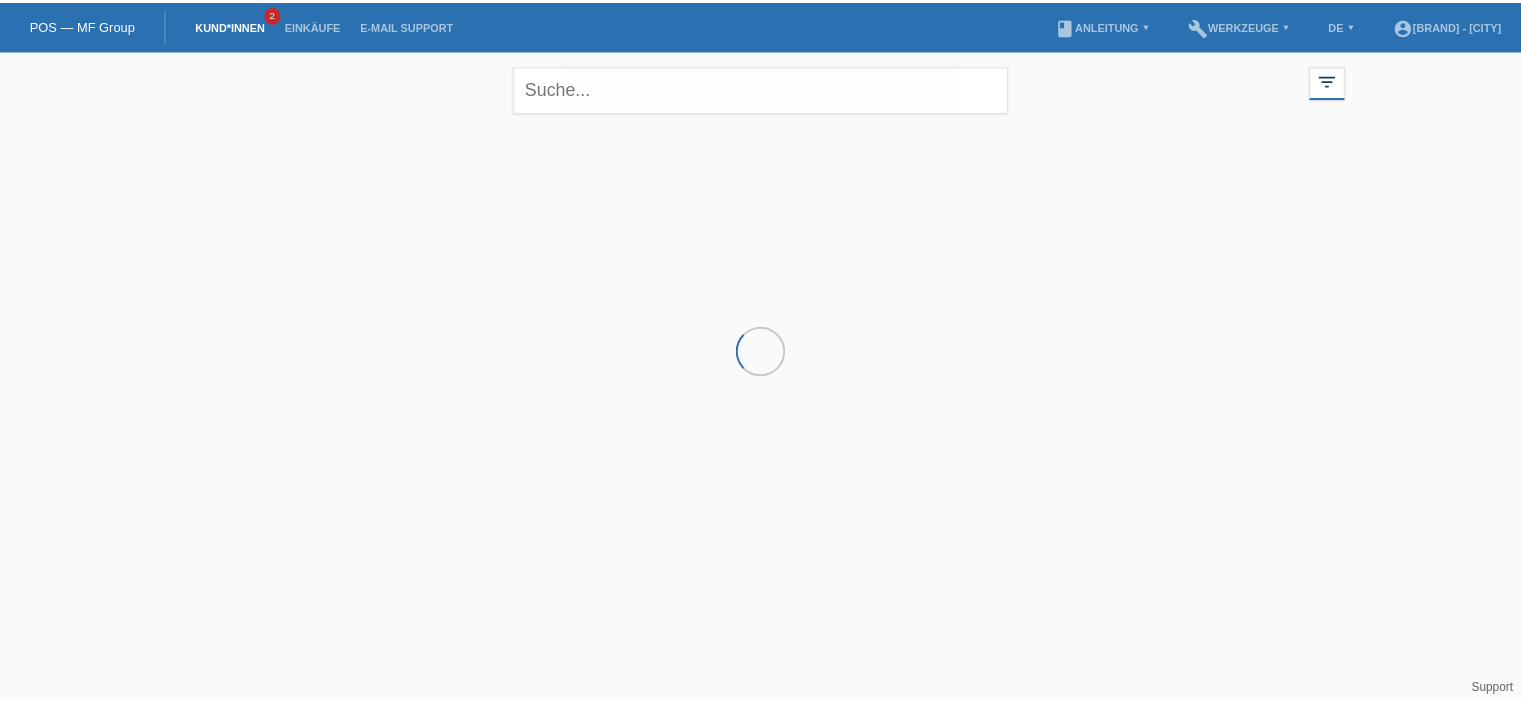 scroll, scrollTop: 0, scrollLeft: 0, axis: both 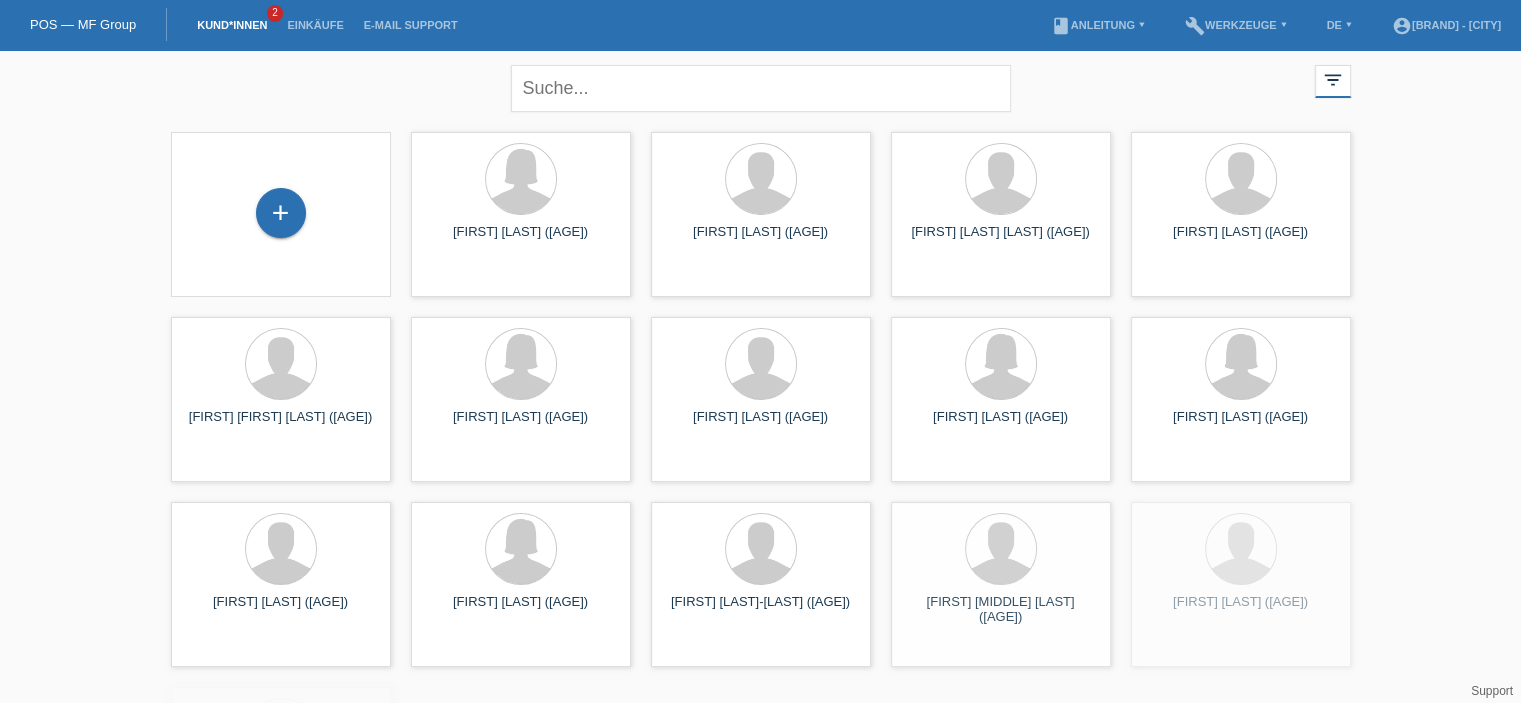 click on "+" at bounding box center (281, 214) 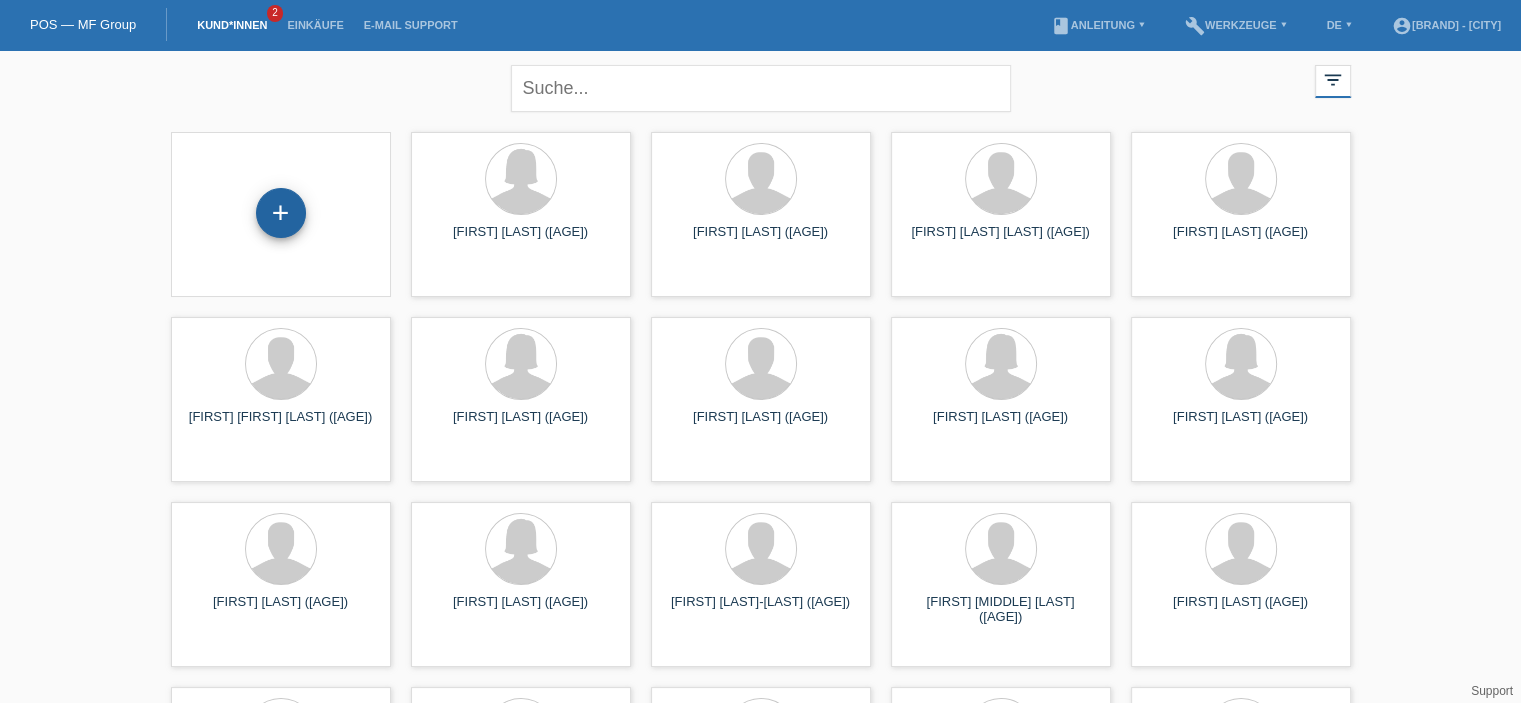 click on "+" at bounding box center (281, 213) 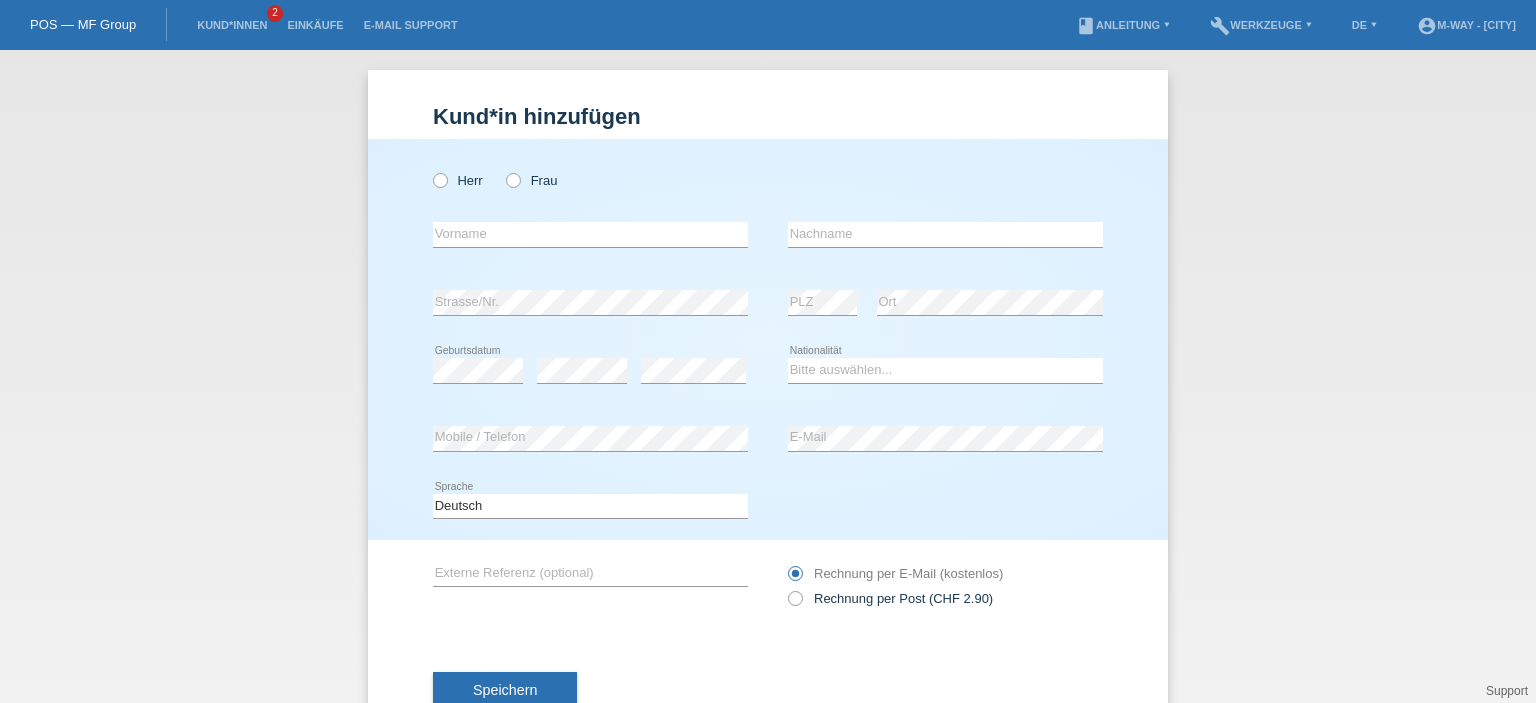 scroll, scrollTop: 0, scrollLeft: 0, axis: both 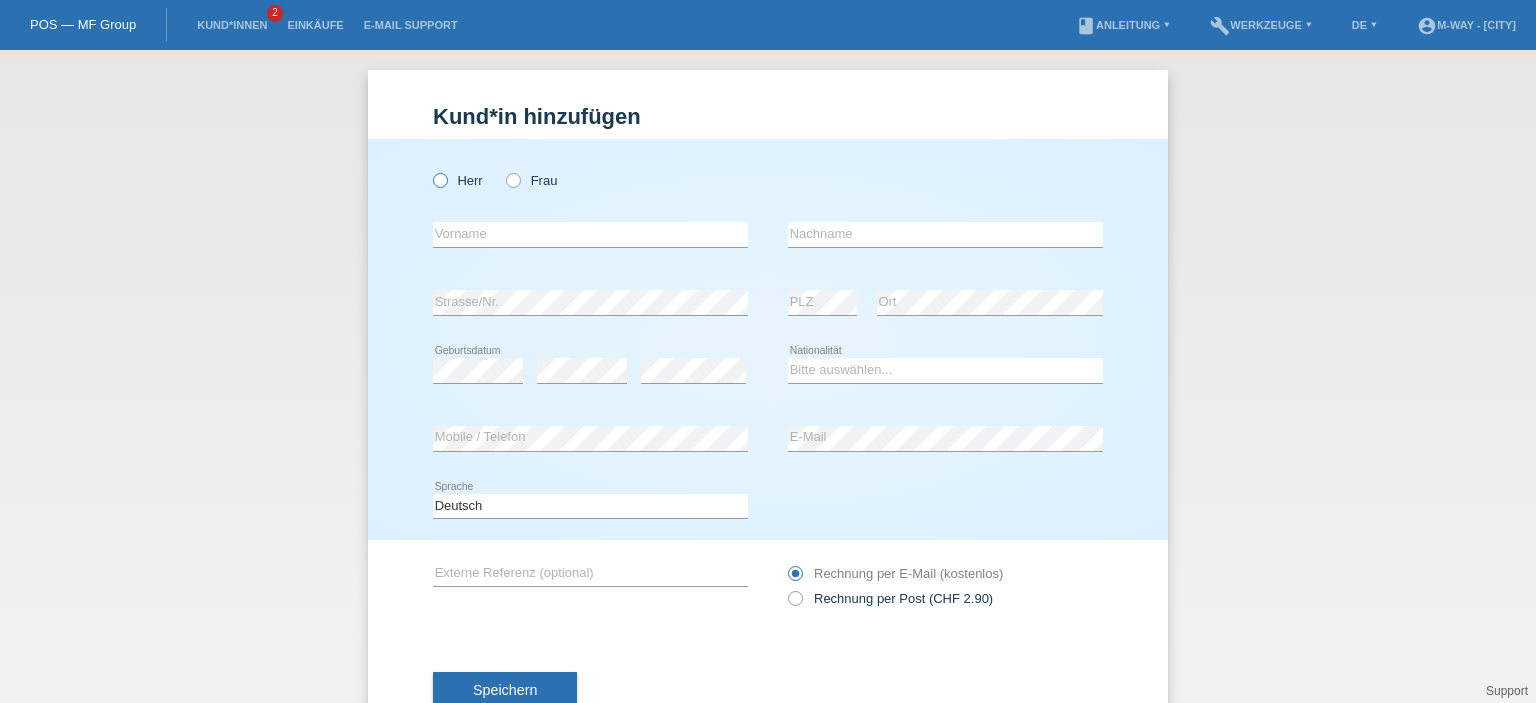click at bounding box center [430, 170] 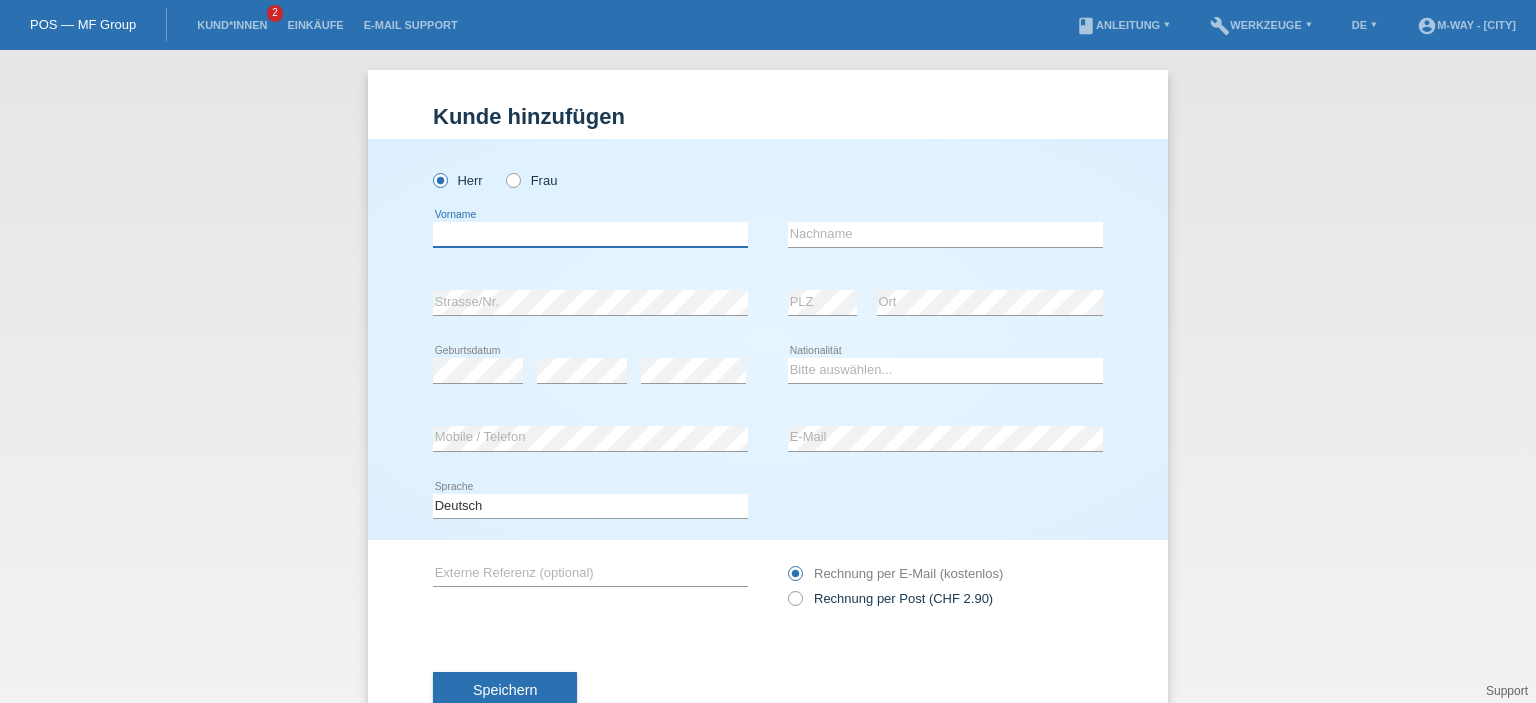 click at bounding box center [590, 234] 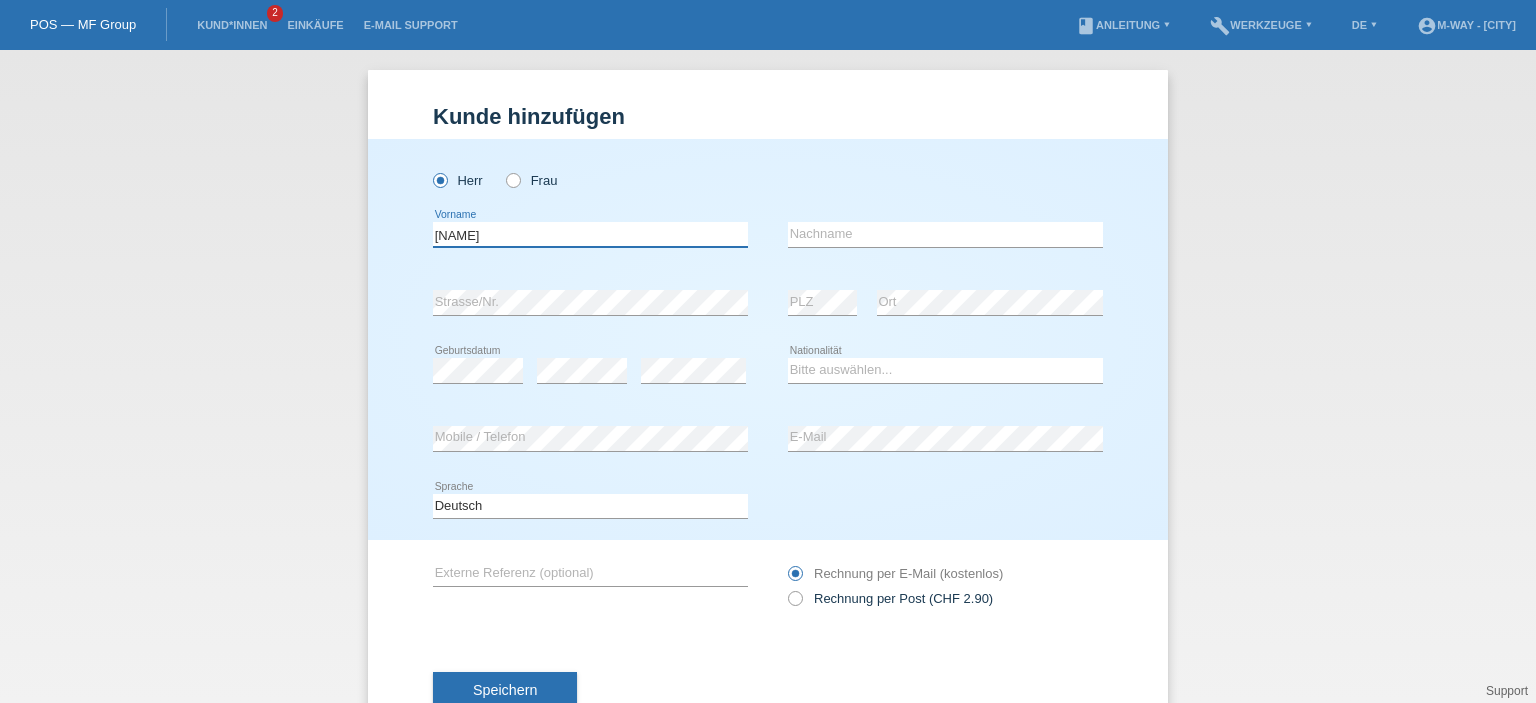 type on "[NAME]" 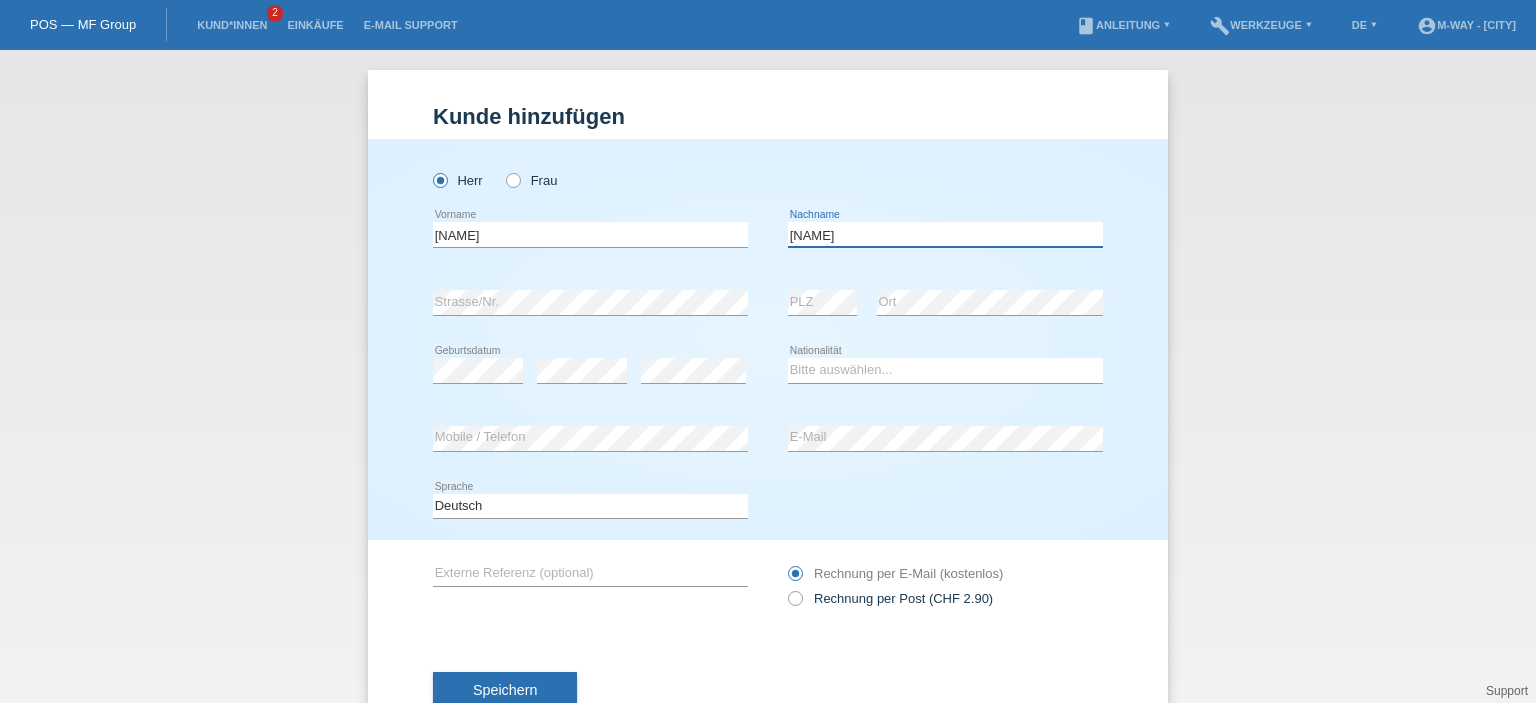 type on "[LAST]" 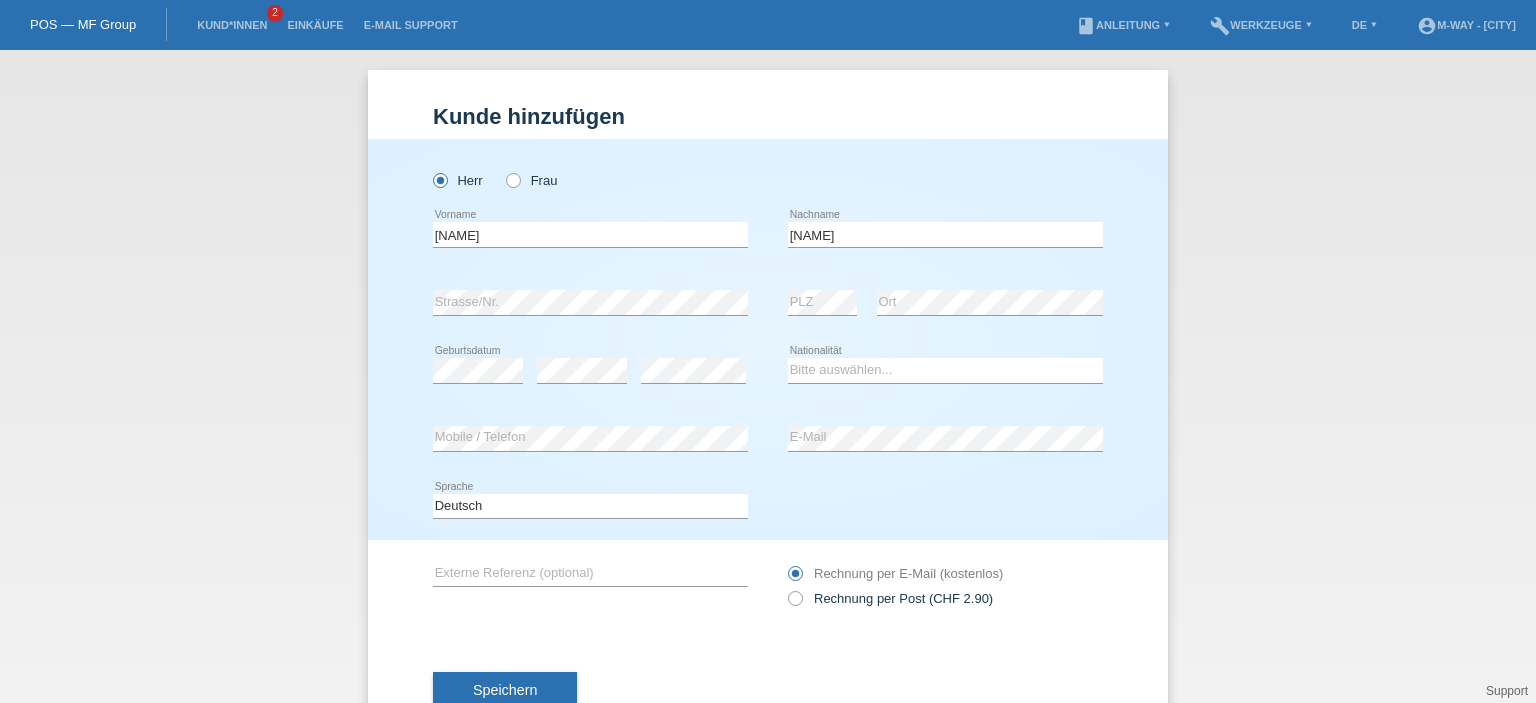 click on "error
Geburtsdatum" at bounding box center [478, 371] 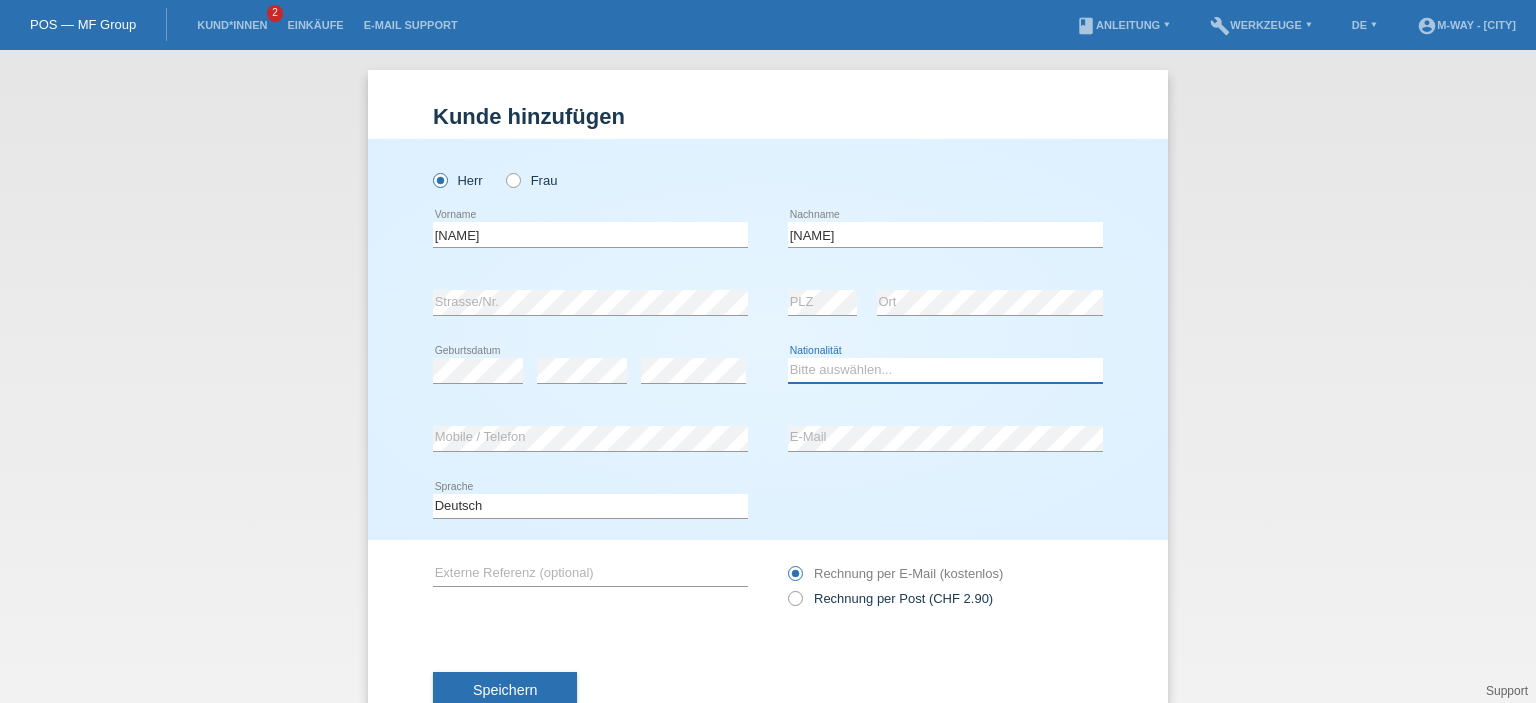 click on "Bitte auswählen...
Schweiz
Deutschland
Liechtenstein
Österreich
------------
Afghanistan
Ägypten
Åland
Albanien
Algerien" at bounding box center (945, 370) 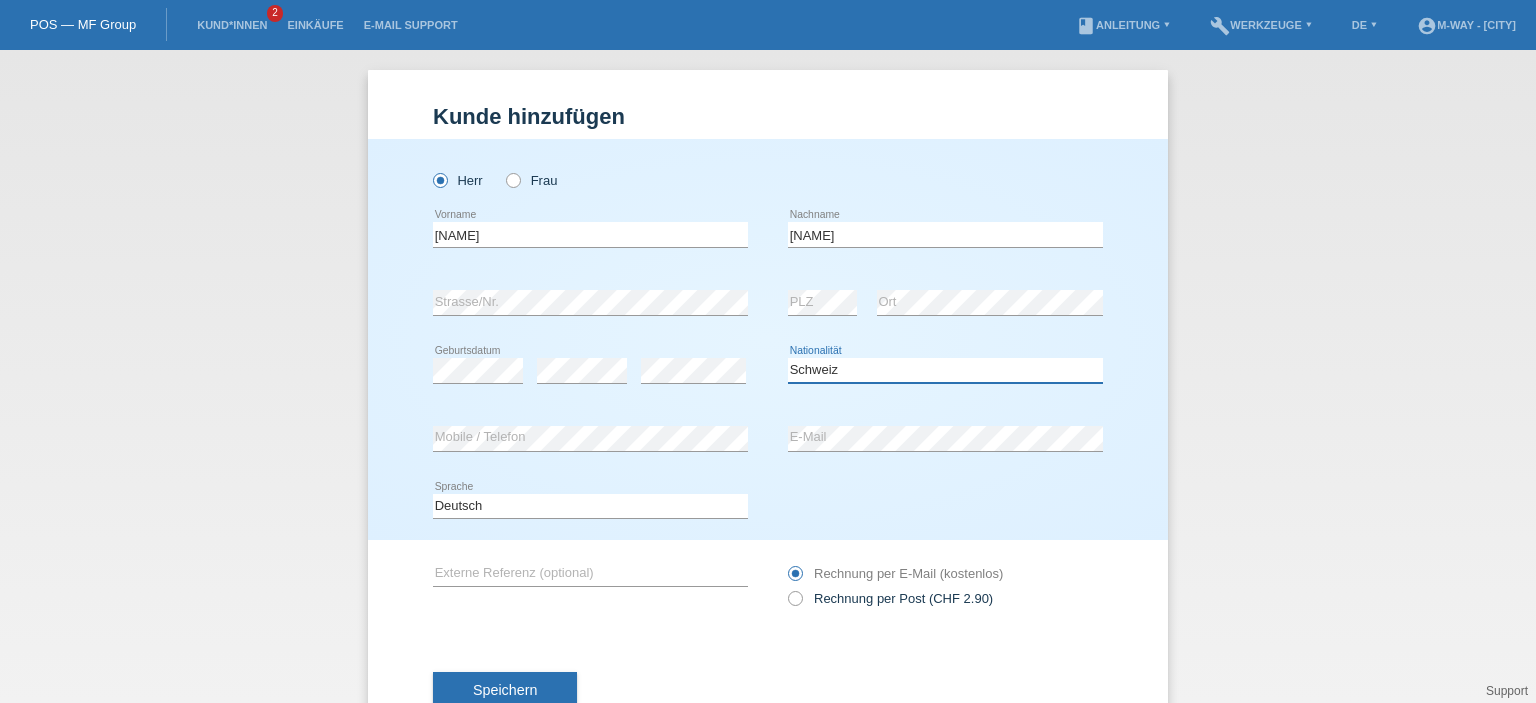click on "Bitte auswählen...
Schweiz
Deutschland
Liechtenstein
Österreich
------------
Afghanistan
Ägypten
Åland
Albanien
Algerien" at bounding box center [945, 370] 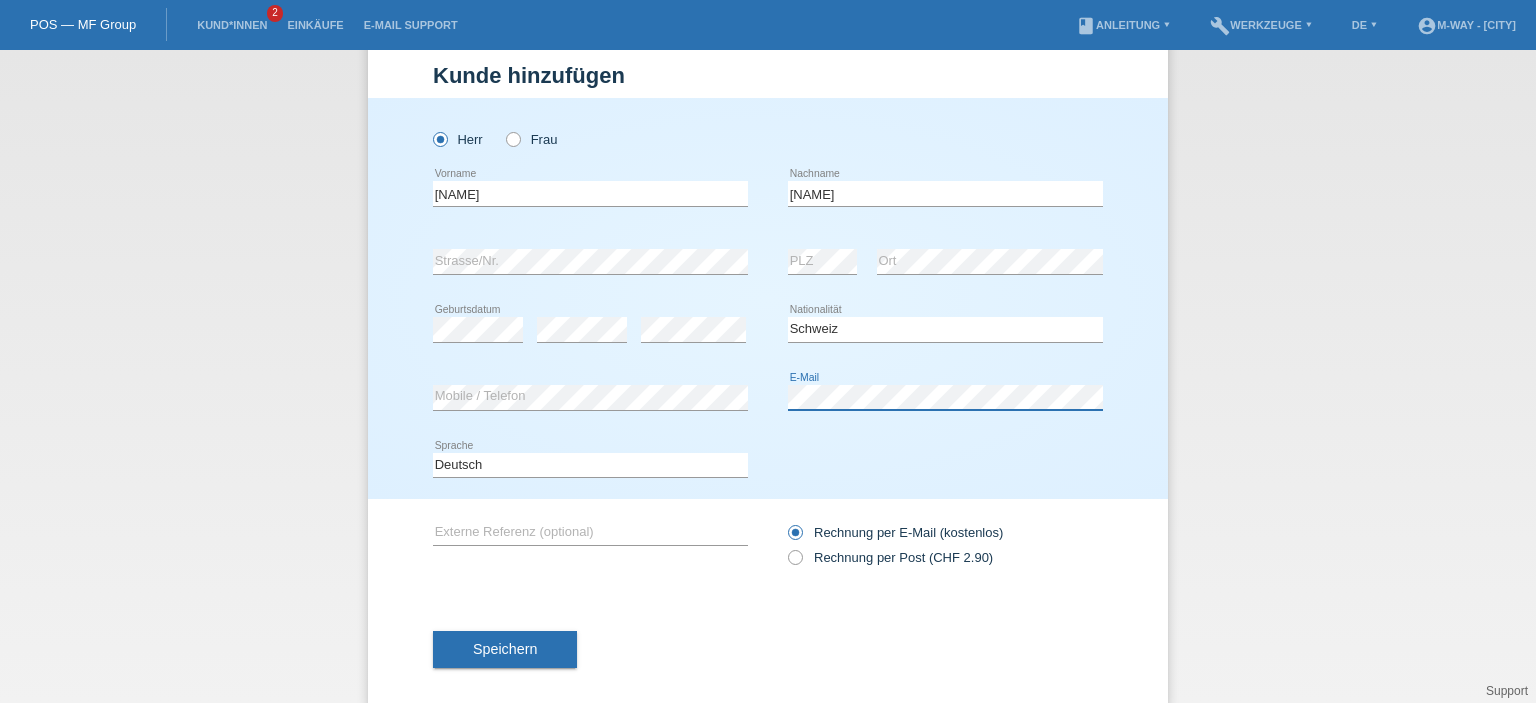 scroll, scrollTop: 64, scrollLeft: 0, axis: vertical 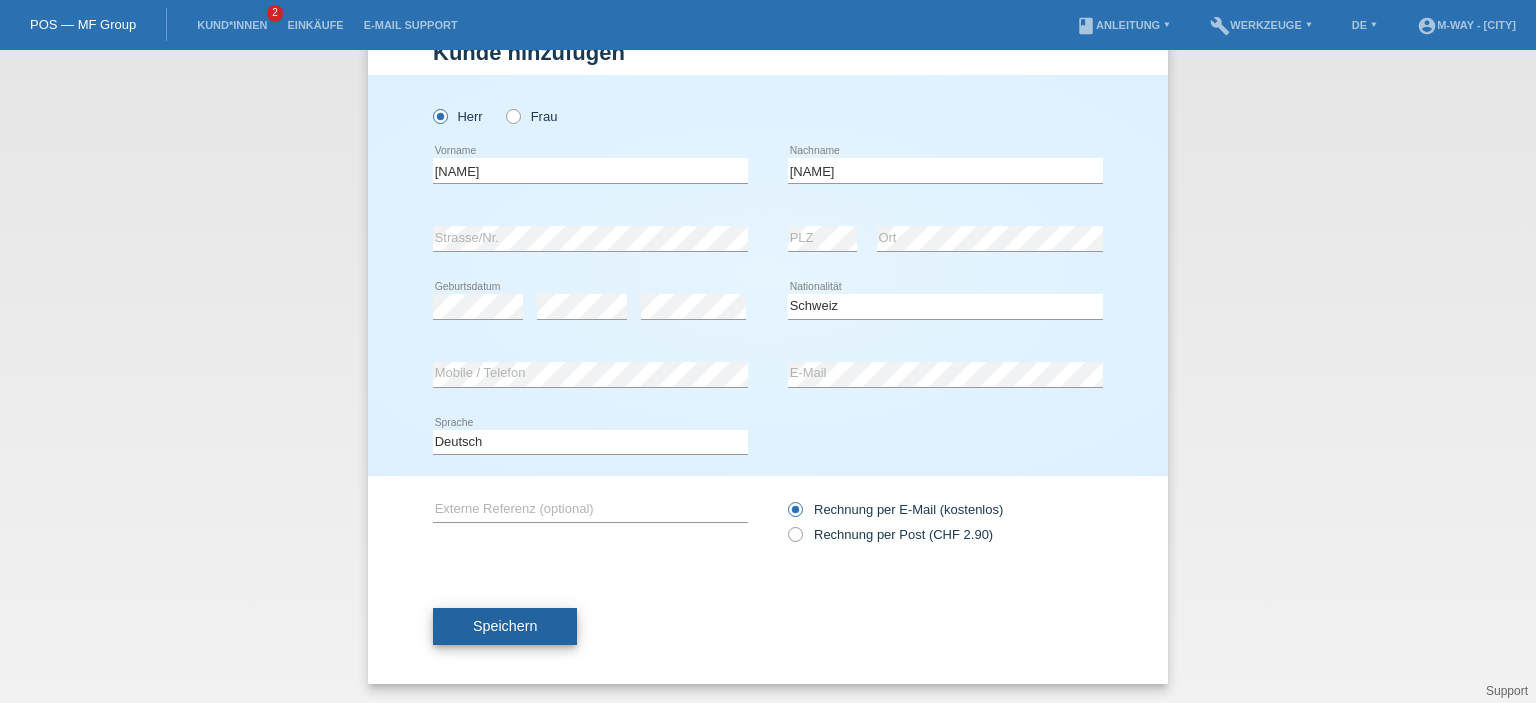 click on "Speichern" at bounding box center (505, 626) 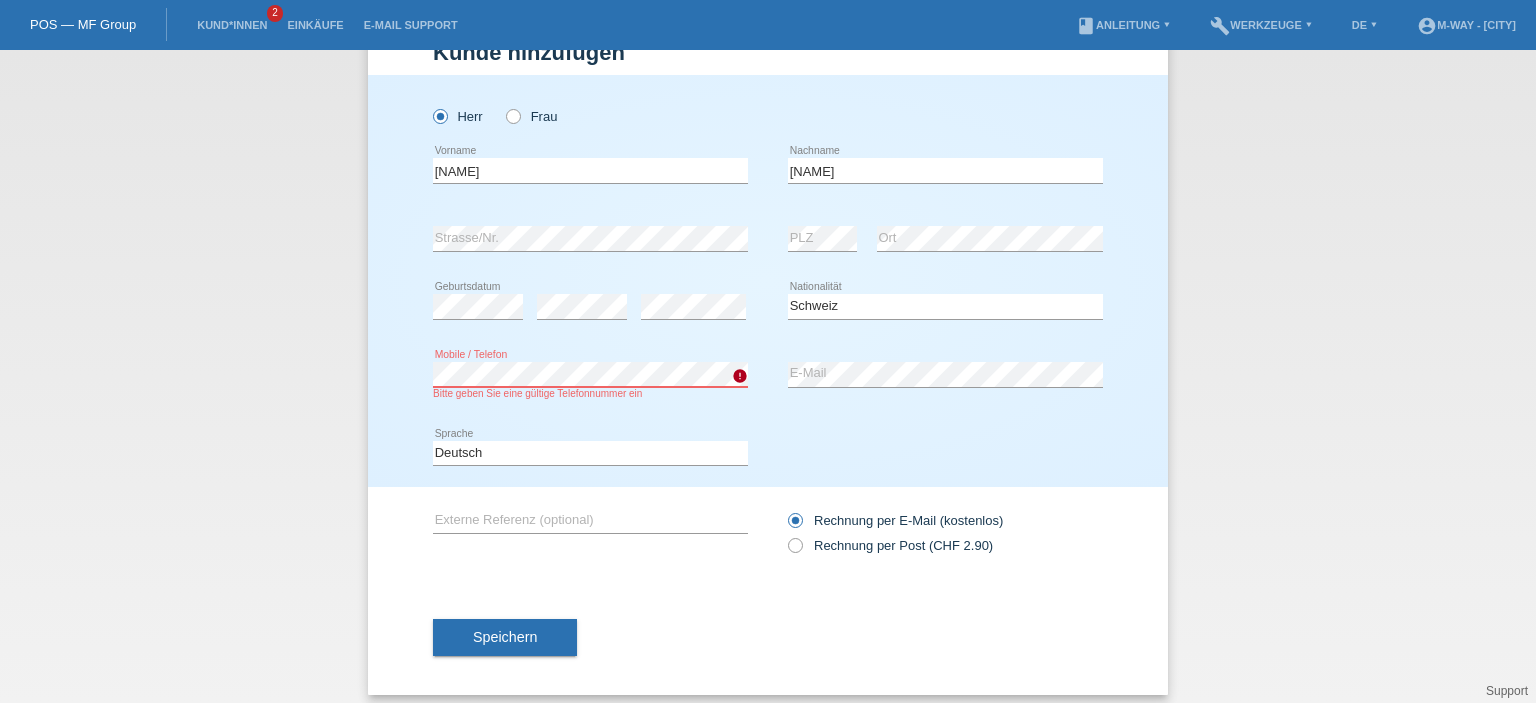 click on "Herr
Frau
Ilmi
error
Vorname
Shala error" at bounding box center [768, 281] 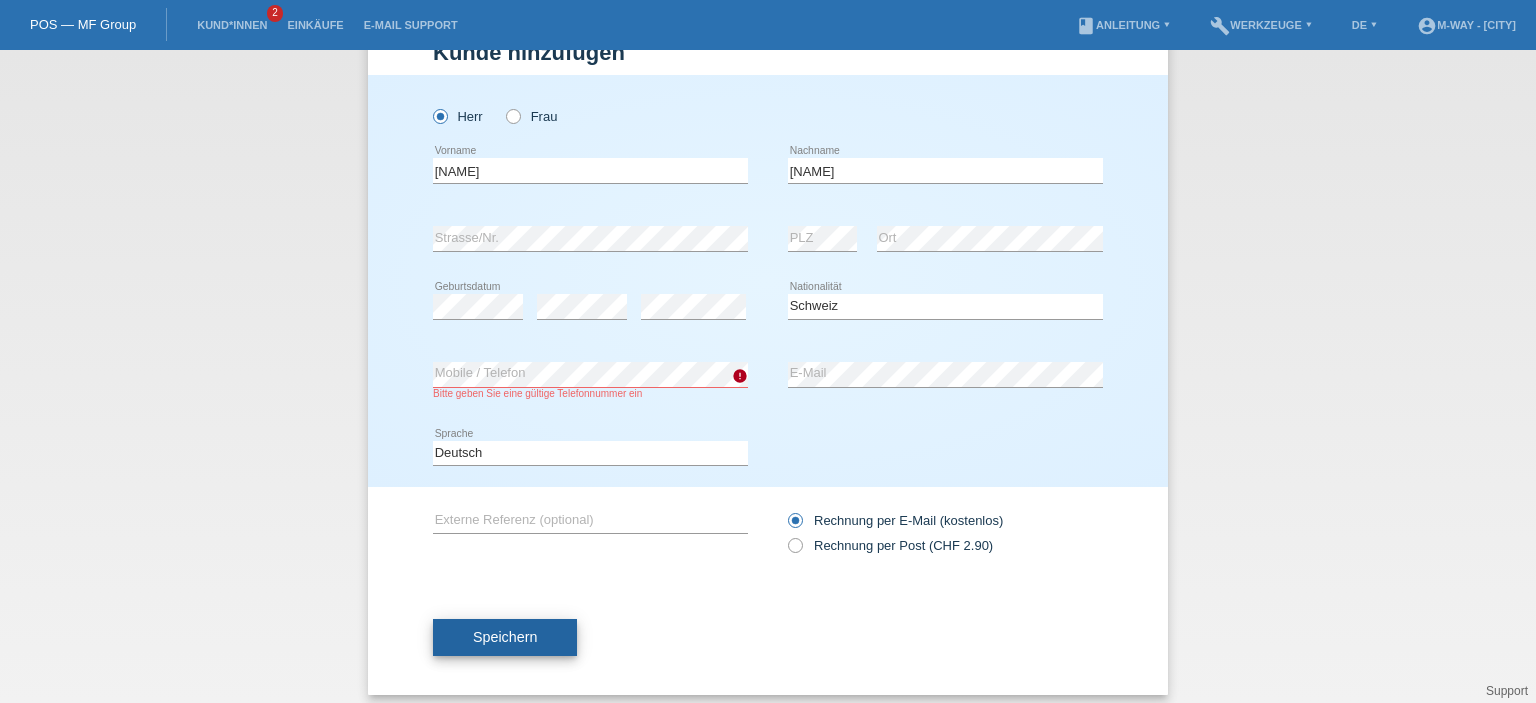 click on "Speichern" at bounding box center (505, 637) 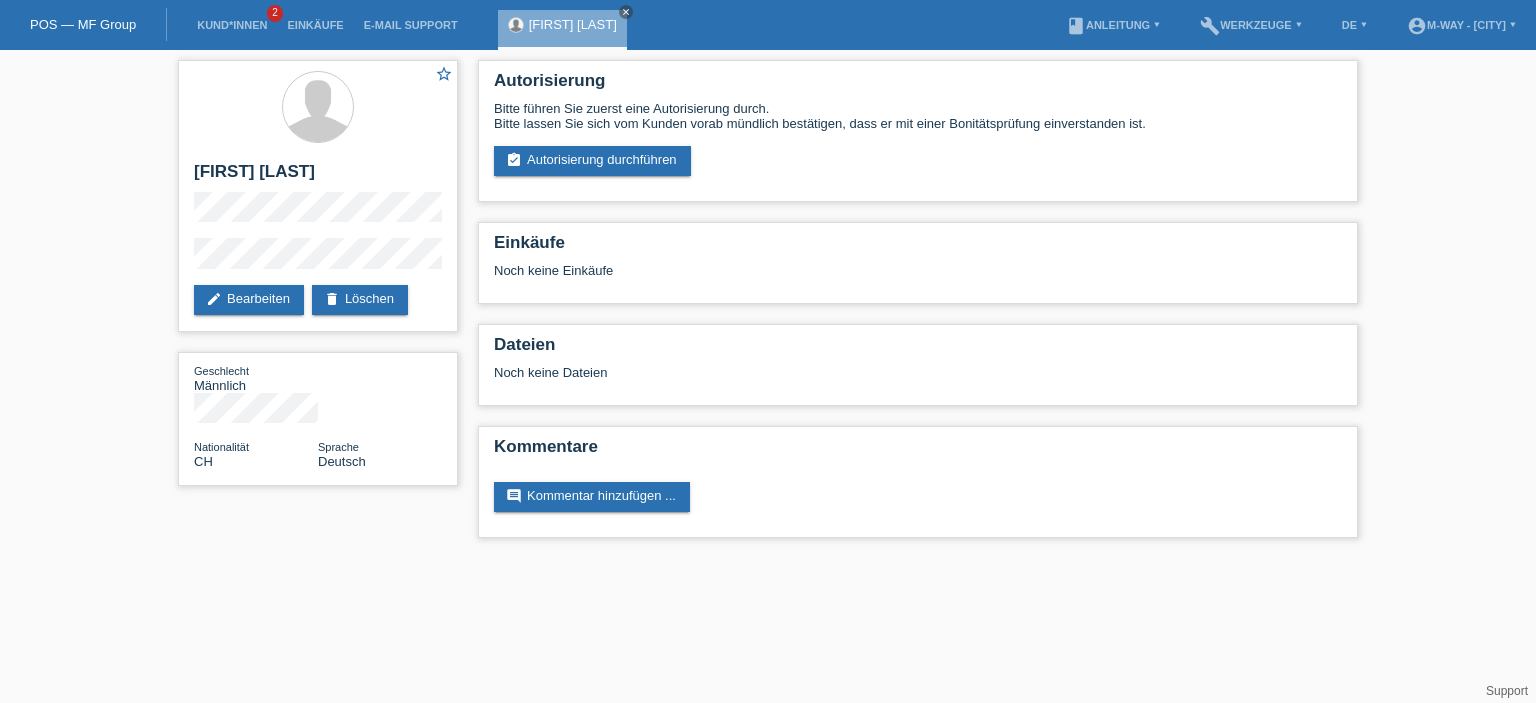 scroll, scrollTop: 0, scrollLeft: 0, axis: both 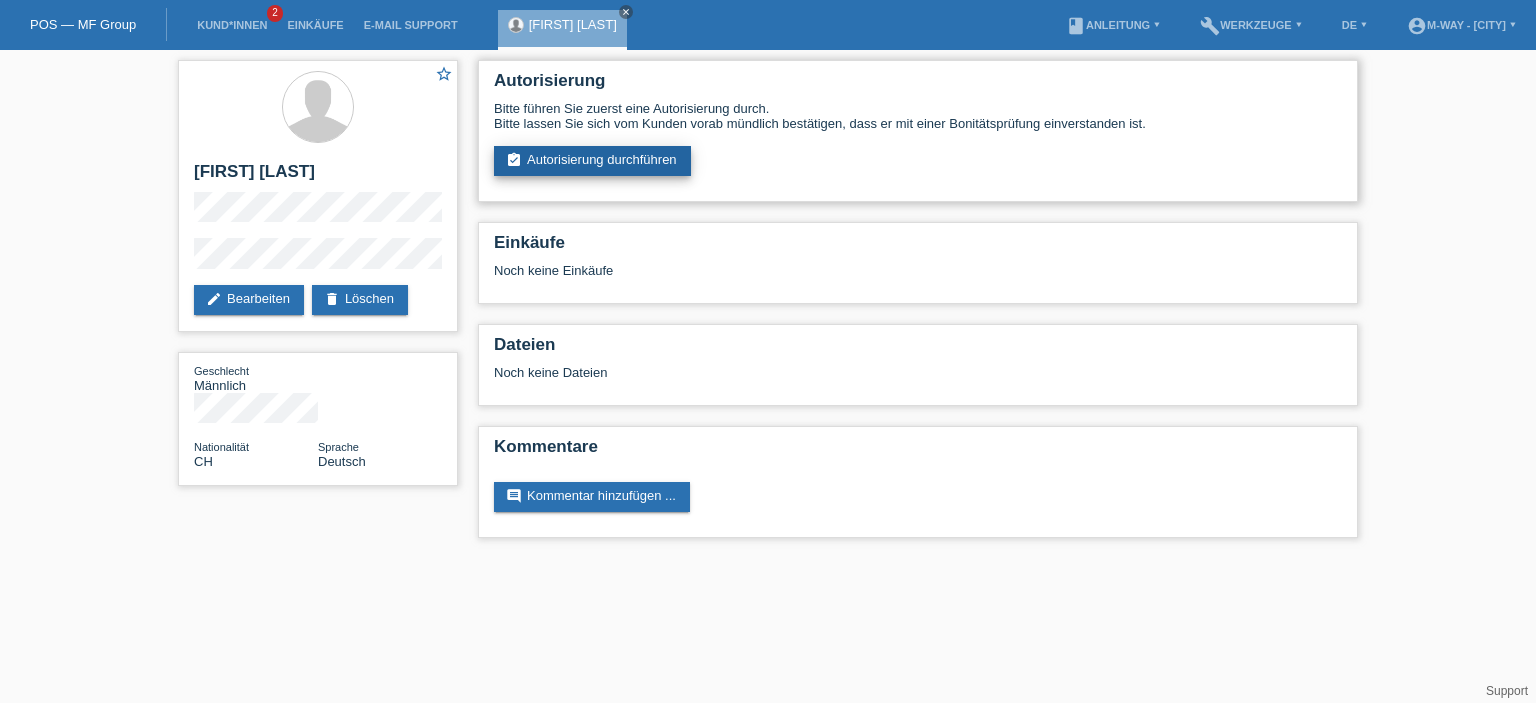 click on "assignment_turned_in  Autorisierung durchführen" at bounding box center [592, 161] 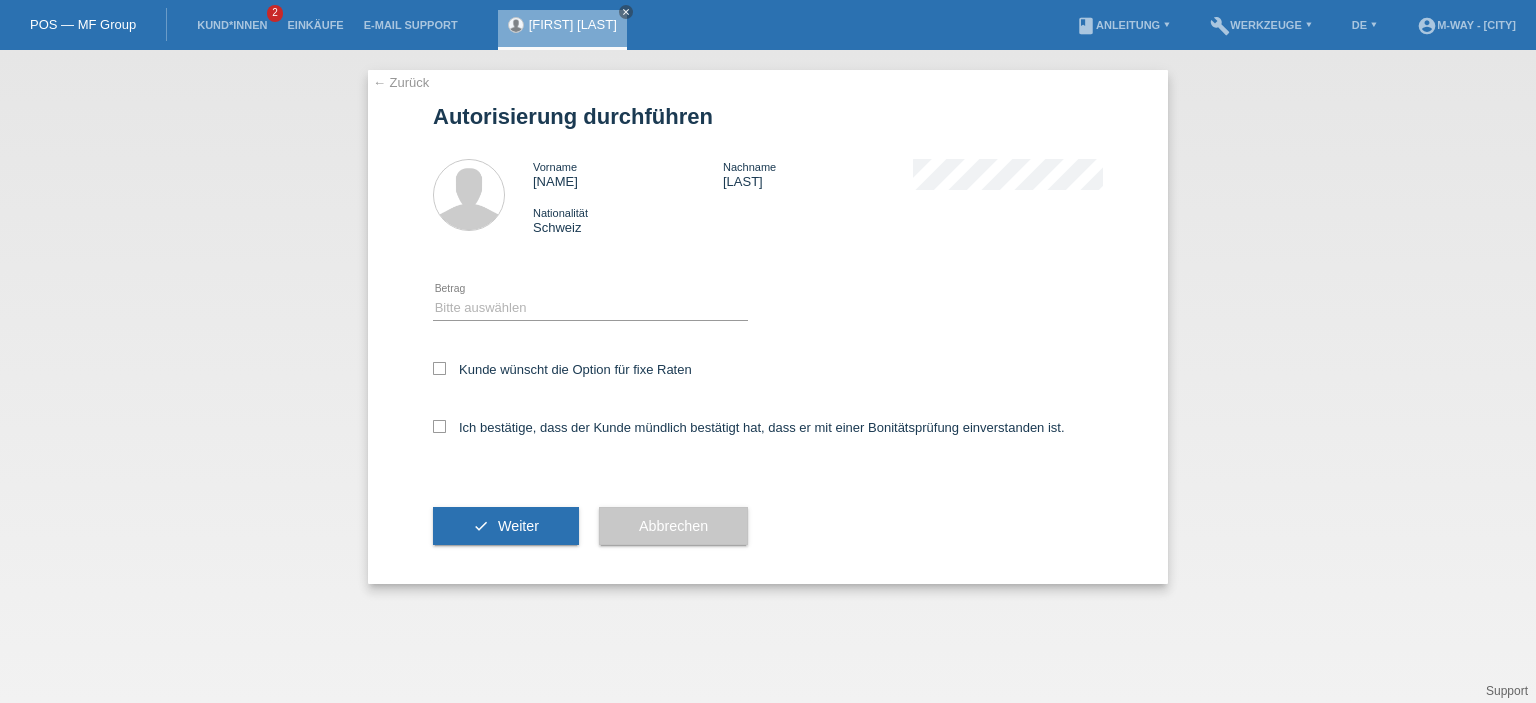 scroll, scrollTop: 0, scrollLeft: 0, axis: both 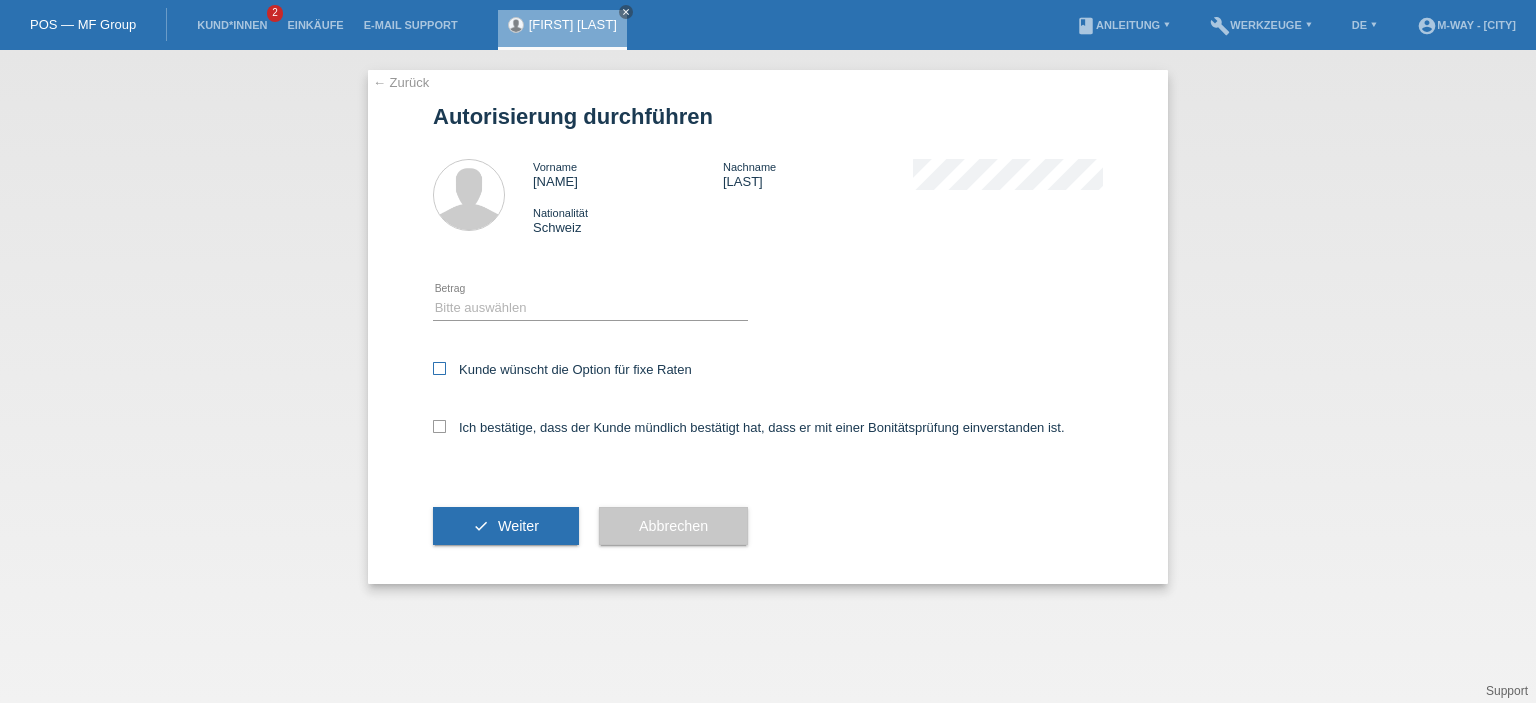 click at bounding box center (439, 368) 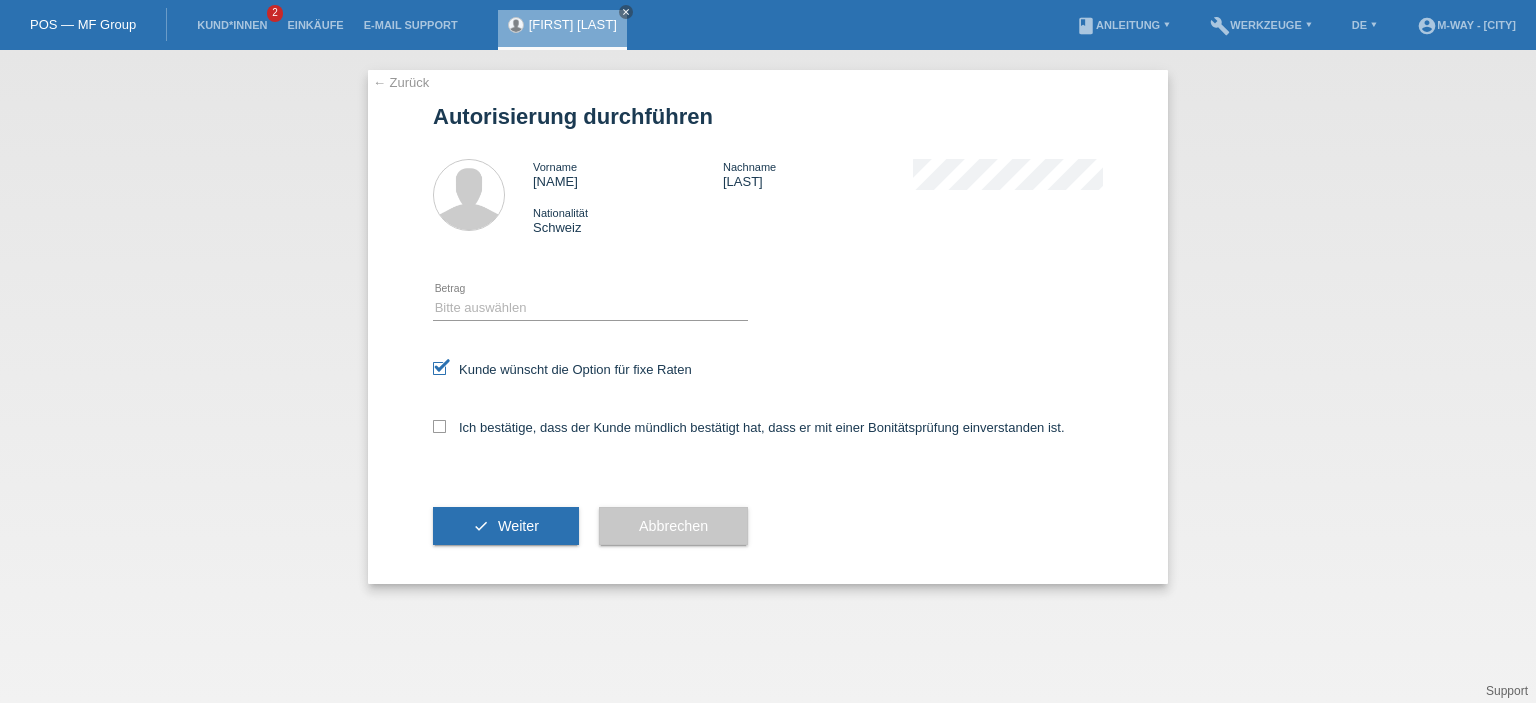 click on "Bitte auswählen
CHF 1.00 - CHF 499.00
CHF 500.00 - CHF 1'999.00
CHF 2'000.00 - CHF 15'000.00
error
Betrag" at bounding box center (590, 309) 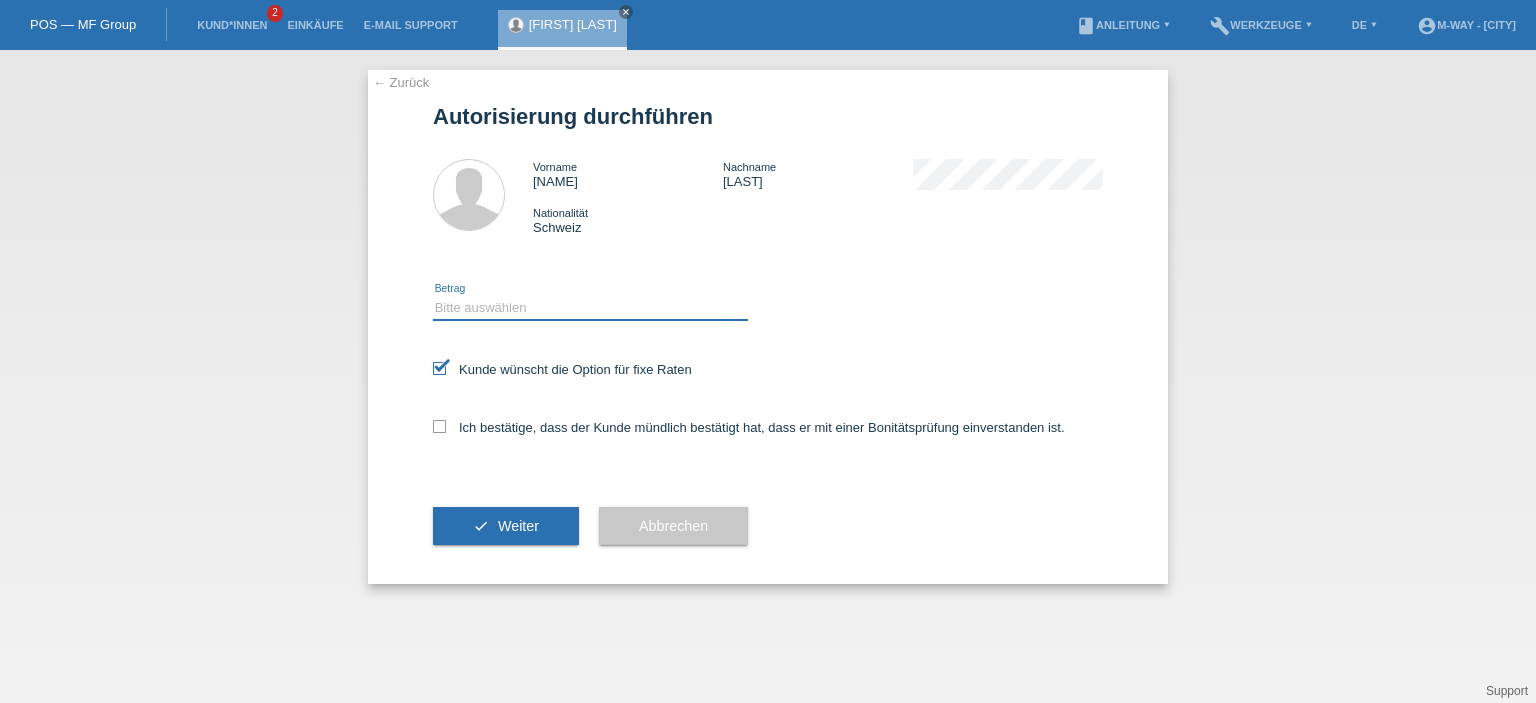 click on "Bitte auswählen
CHF 1.00 - CHF 499.00
CHF 500.00 - CHF 1'999.00
CHF 2'000.00 - CHF 15'000.00" at bounding box center [590, 308] 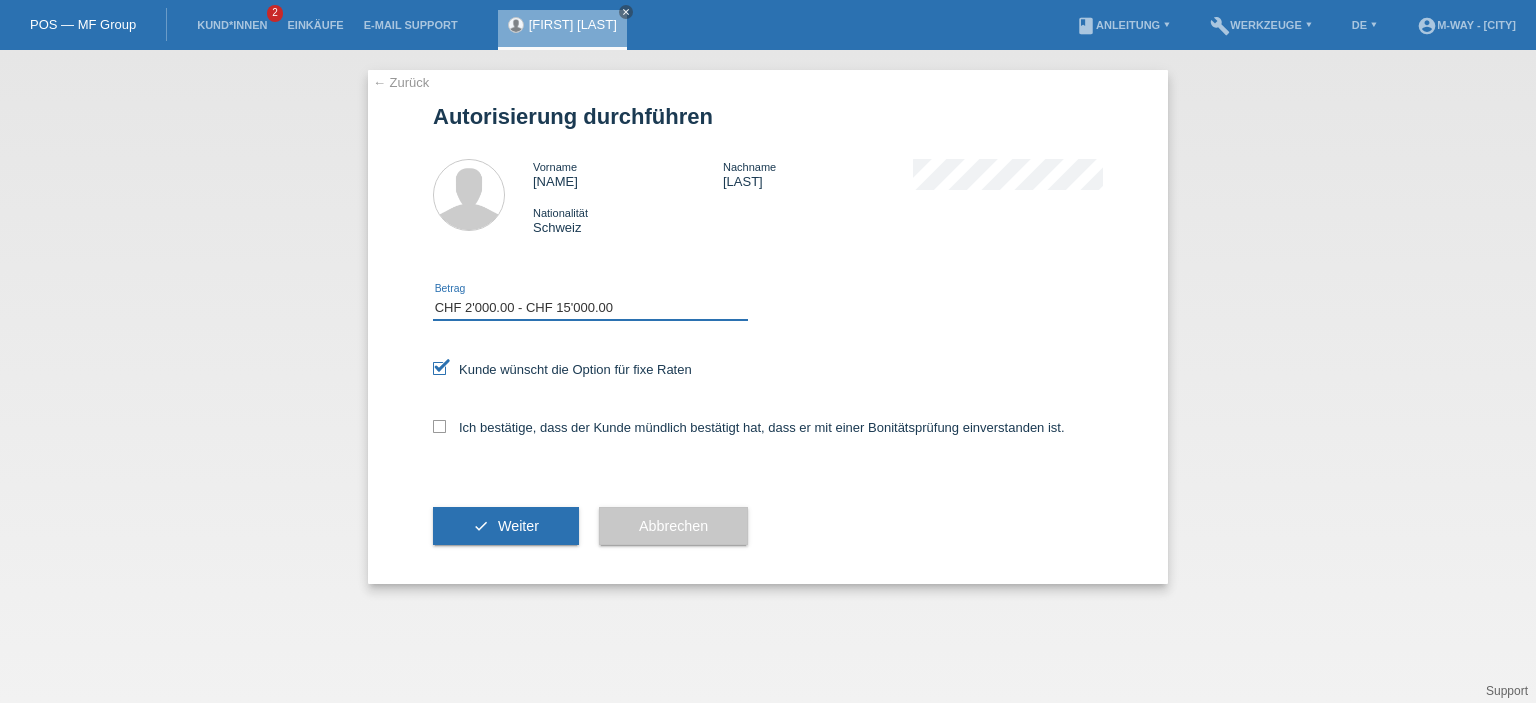 click on "Bitte auswählen
CHF 1.00 - CHF 499.00
CHF 500.00 - CHF 1'999.00
CHF 2'000.00 - CHF 15'000.00" at bounding box center (590, 308) 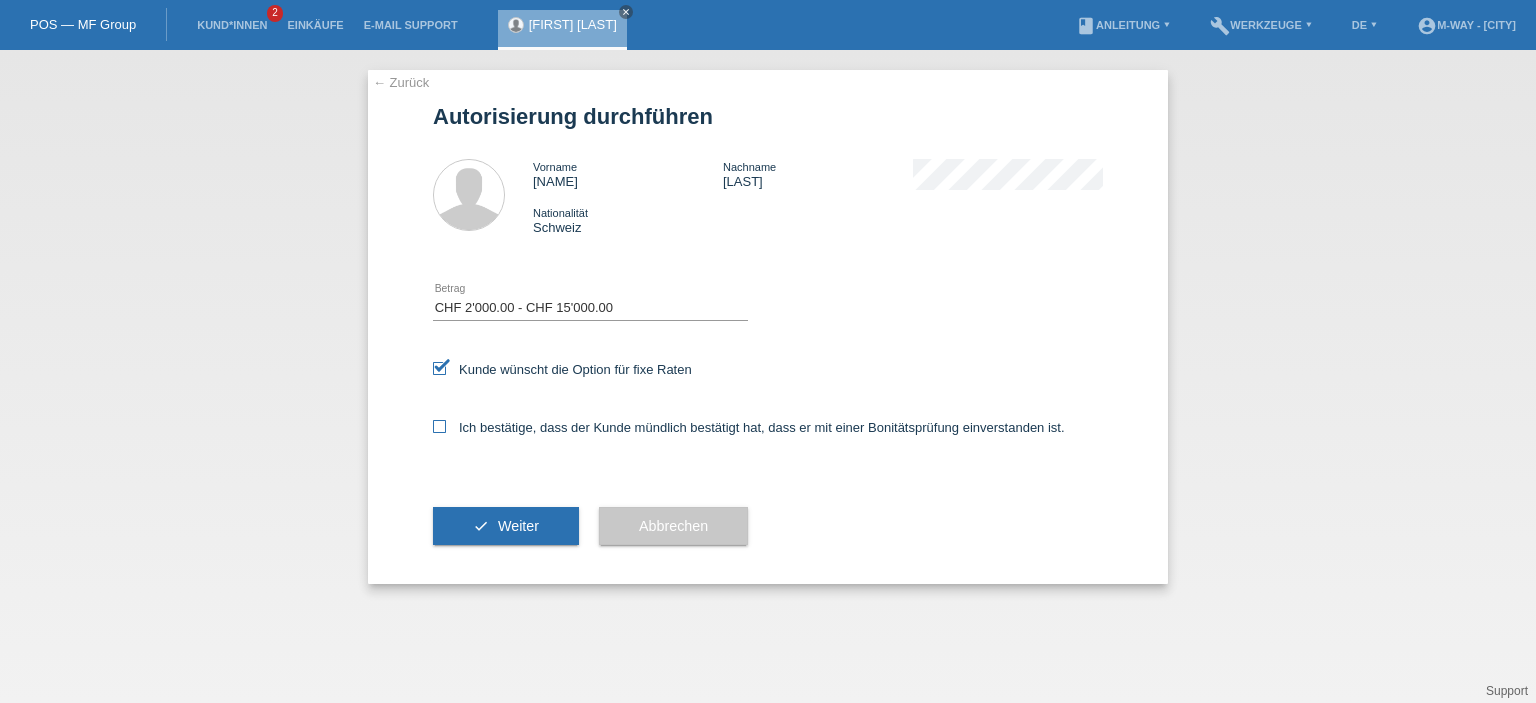 click at bounding box center (439, 426) 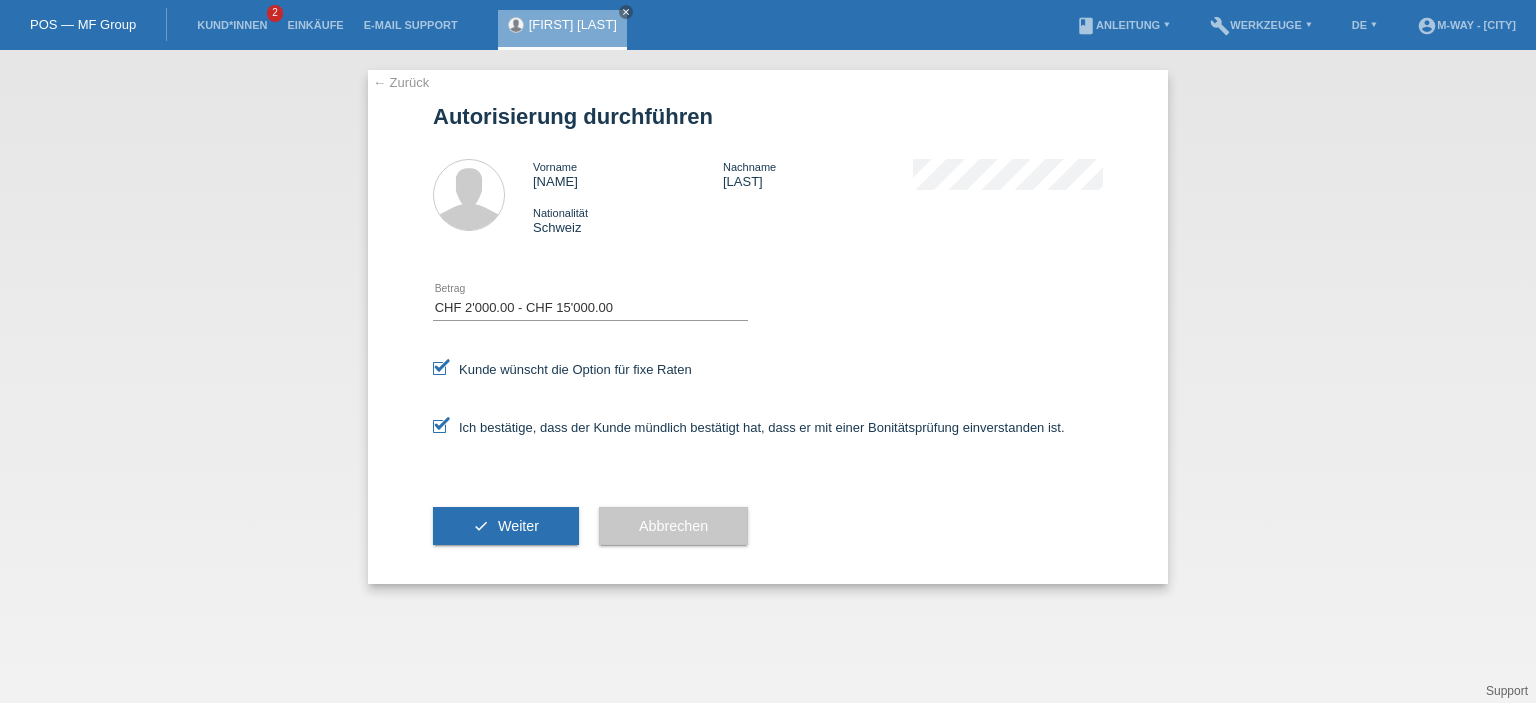 click on "check   Weiter" at bounding box center (506, 526) 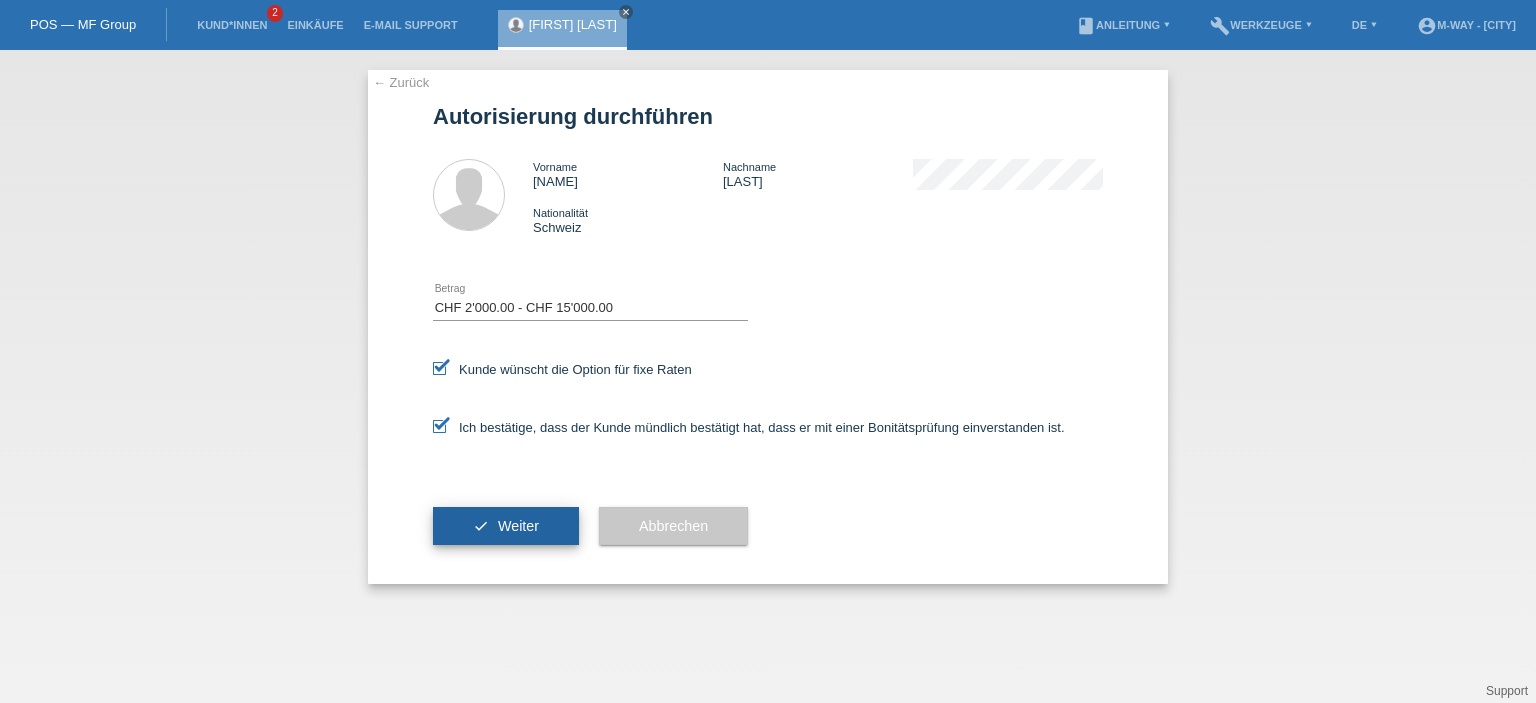 click on "check   Weiter" at bounding box center (506, 526) 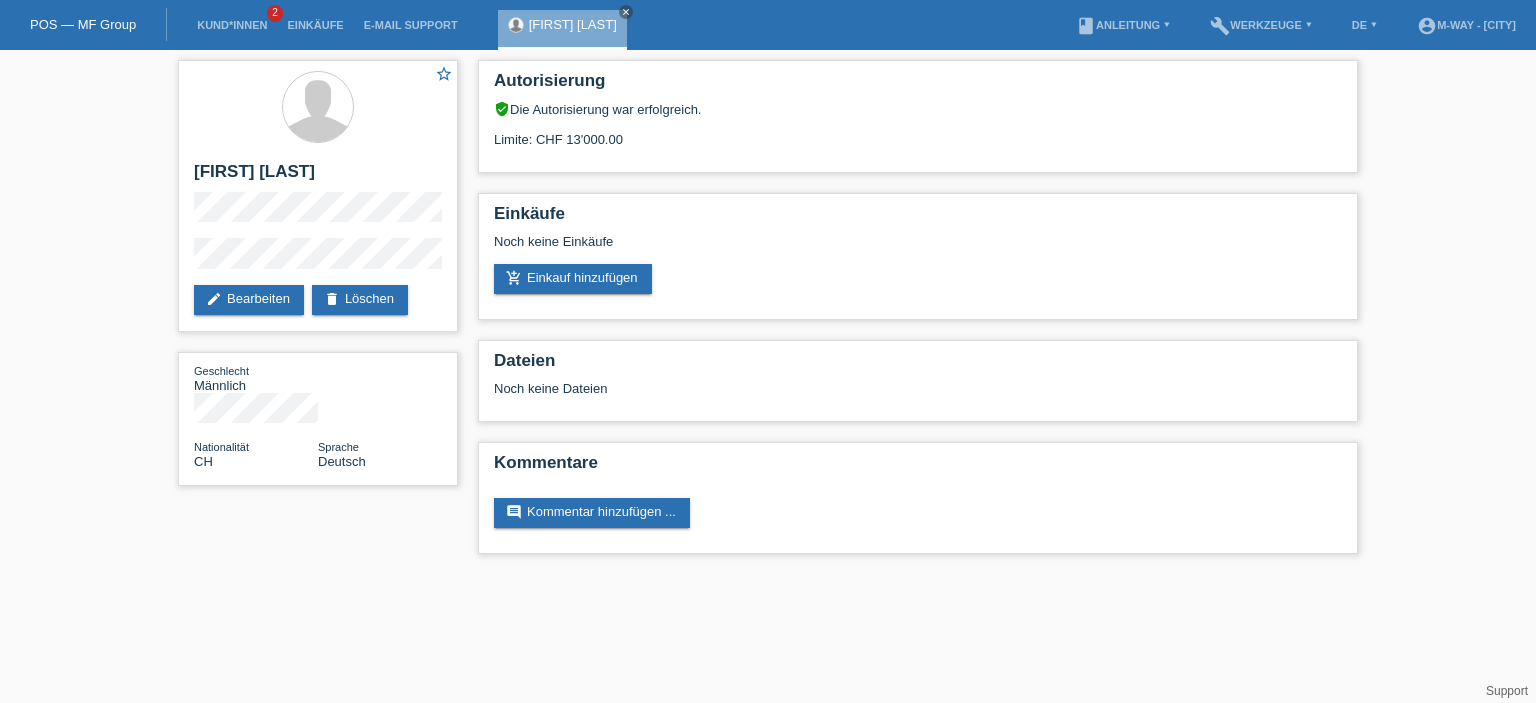 scroll, scrollTop: 0, scrollLeft: 0, axis: both 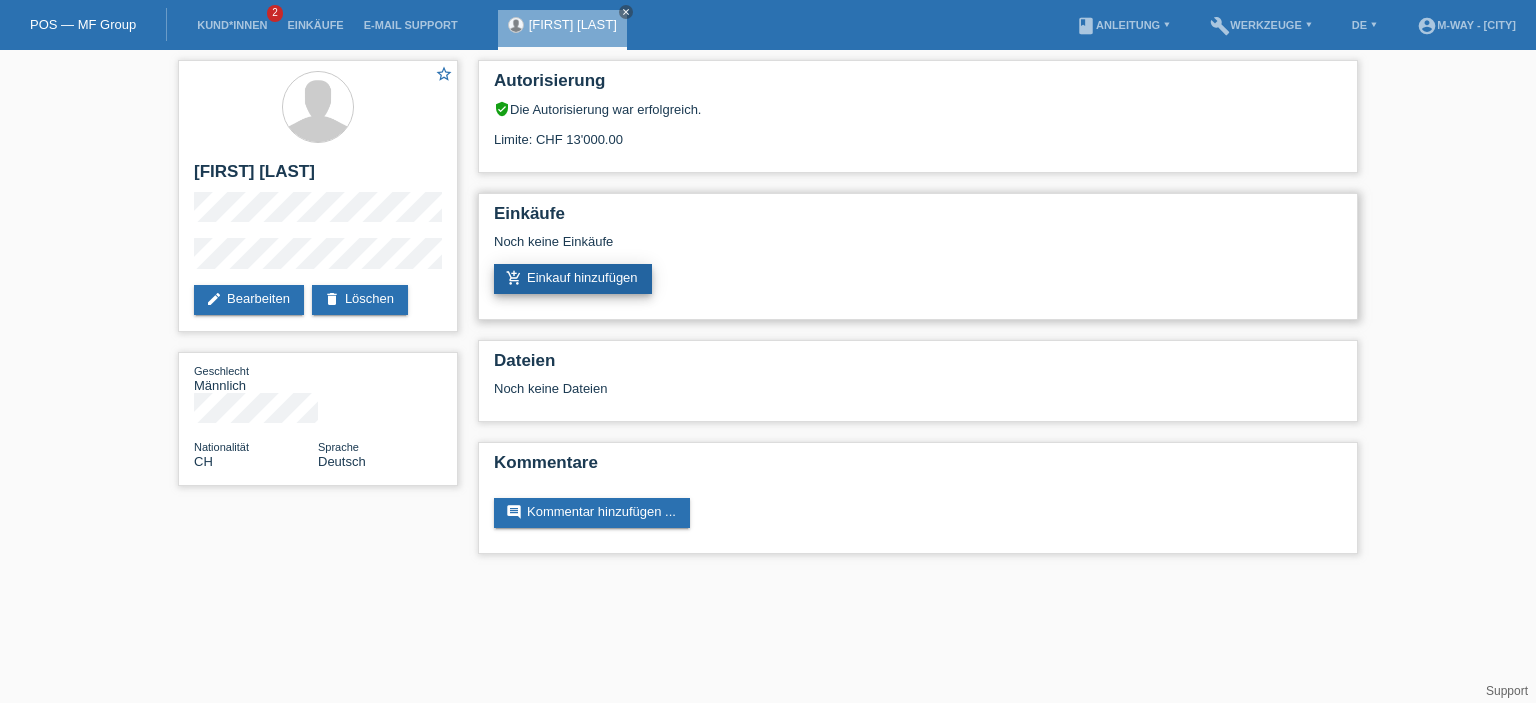 click on "add_shopping_cart  Einkauf hinzufügen" at bounding box center (573, 279) 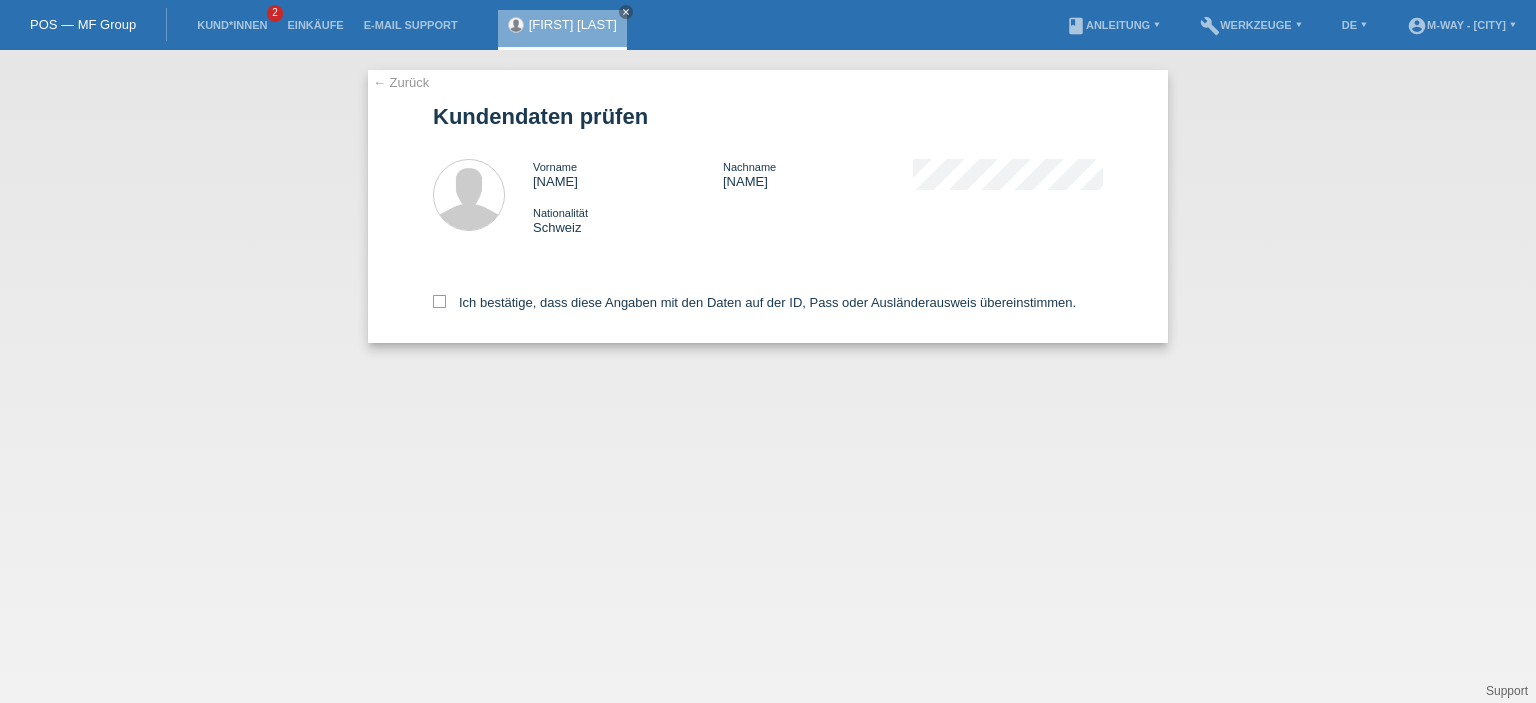 scroll, scrollTop: 0, scrollLeft: 0, axis: both 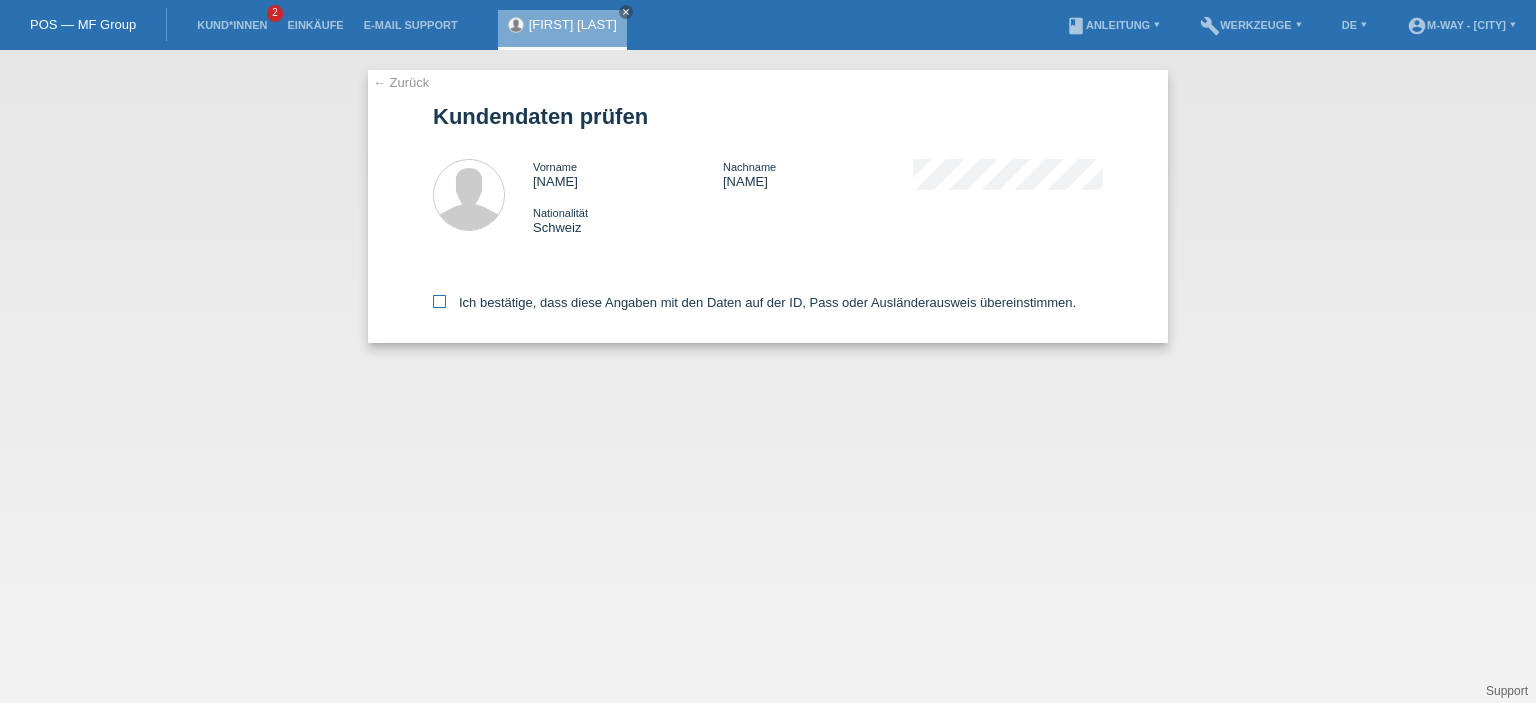 click at bounding box center [439, 301] 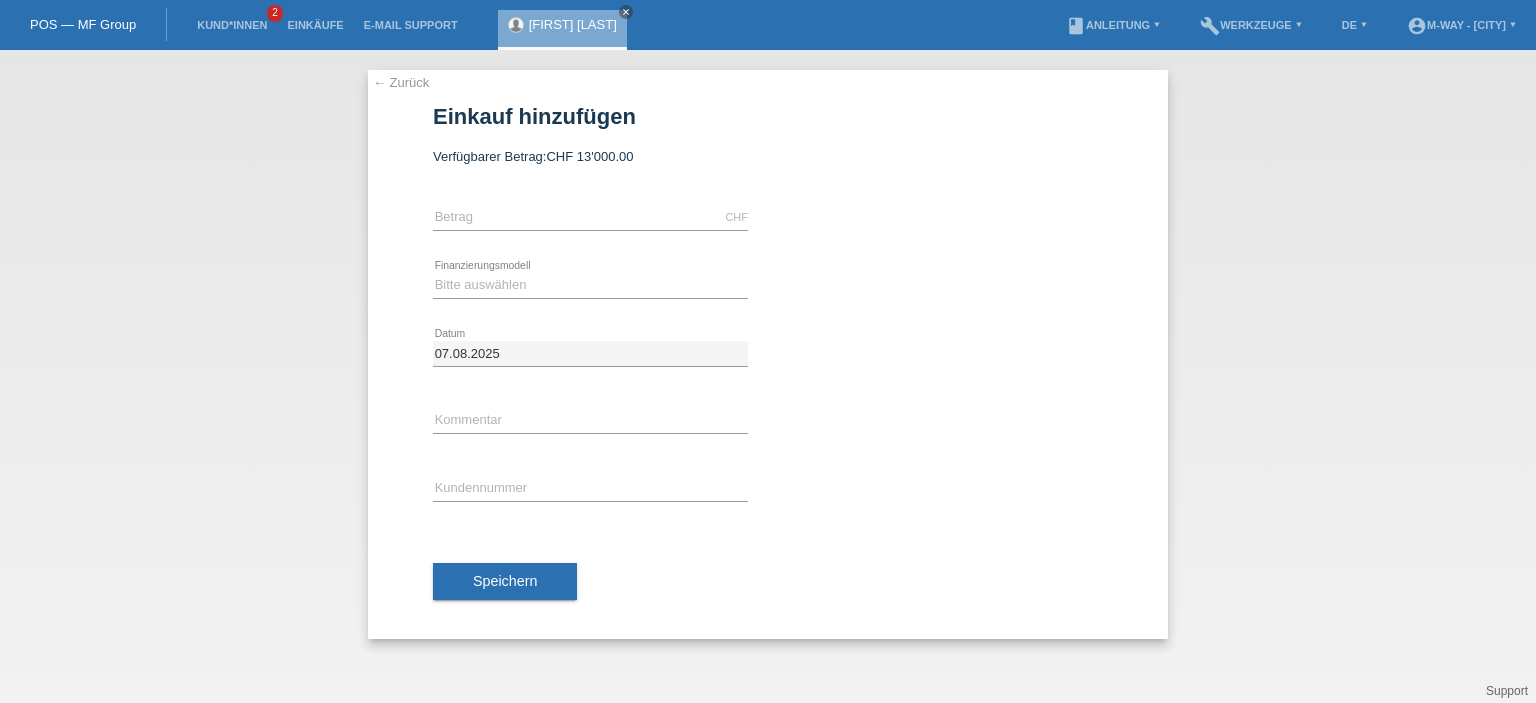 scroll, scrollTop: 0, scrollLeft: 0, axis: both 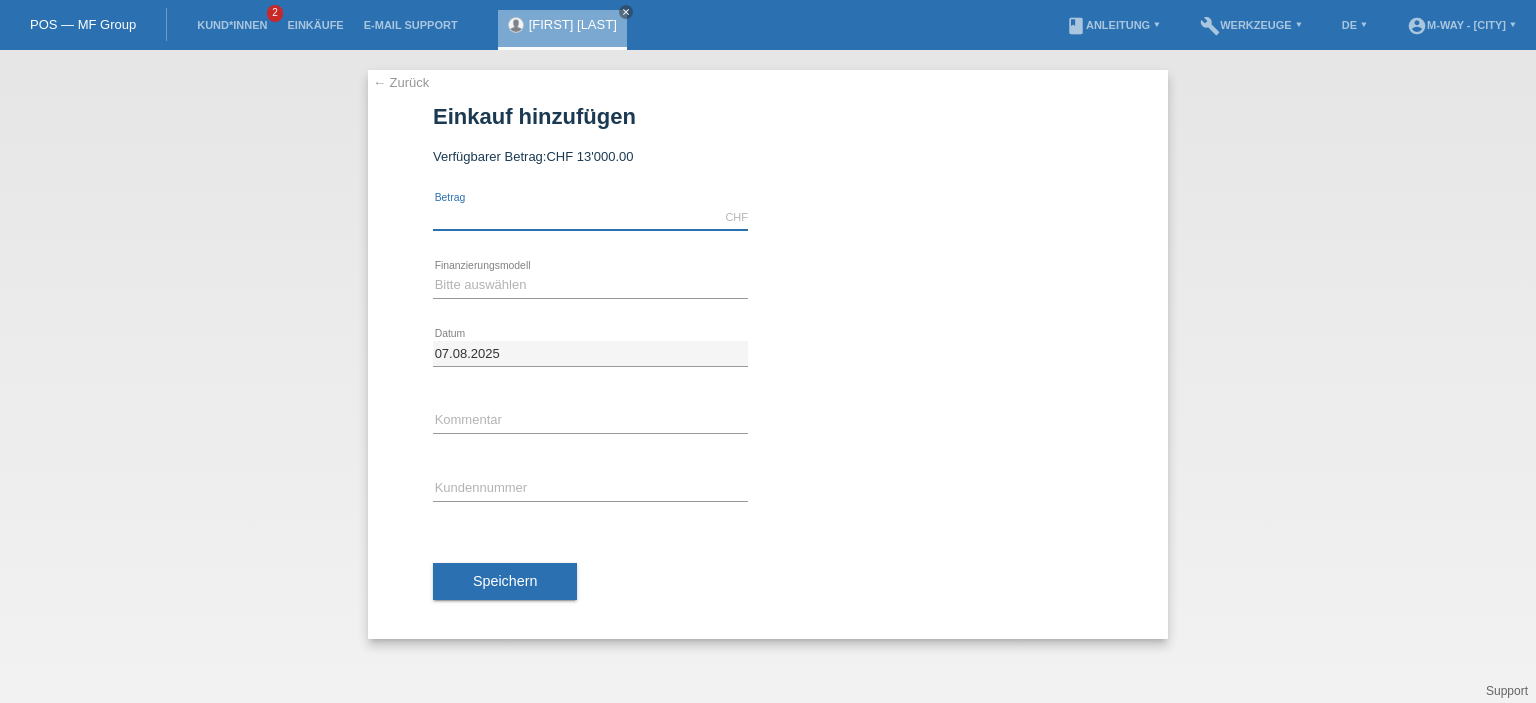 click at bounding box center [590, 217] 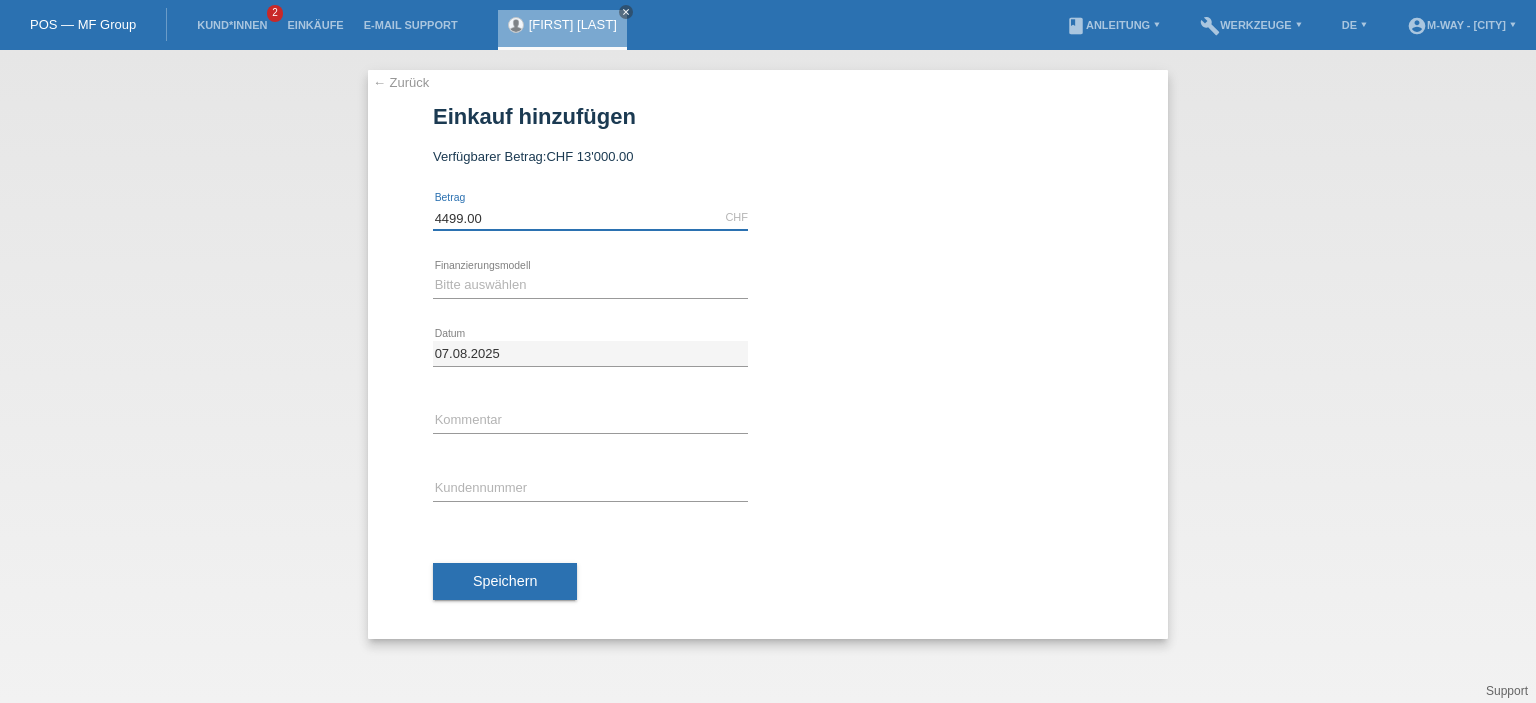 type on "4499.00" 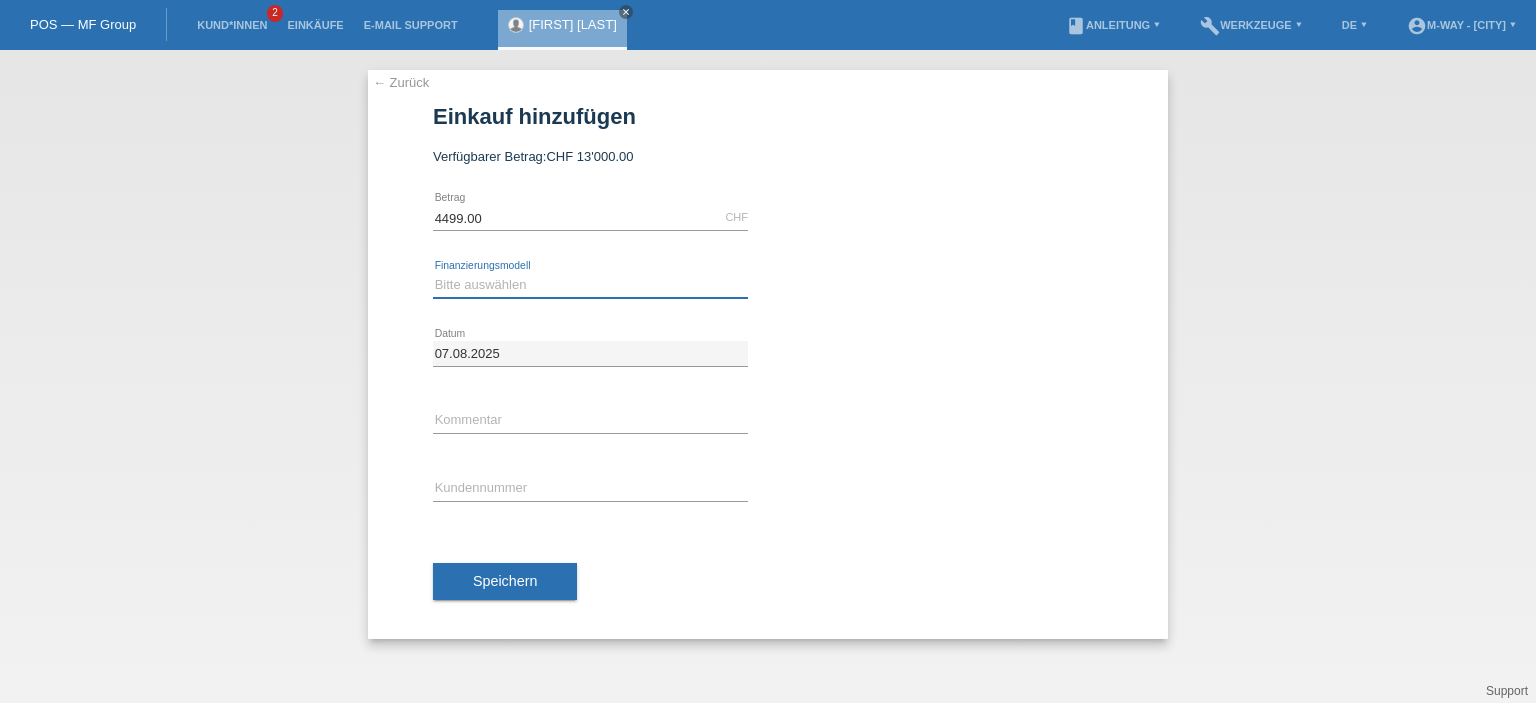 click on "Bitte auswählen
Fixe Raten
Kauf auf Rechnung mit Teilzahlungsoption" at bounding box center [590, 285] 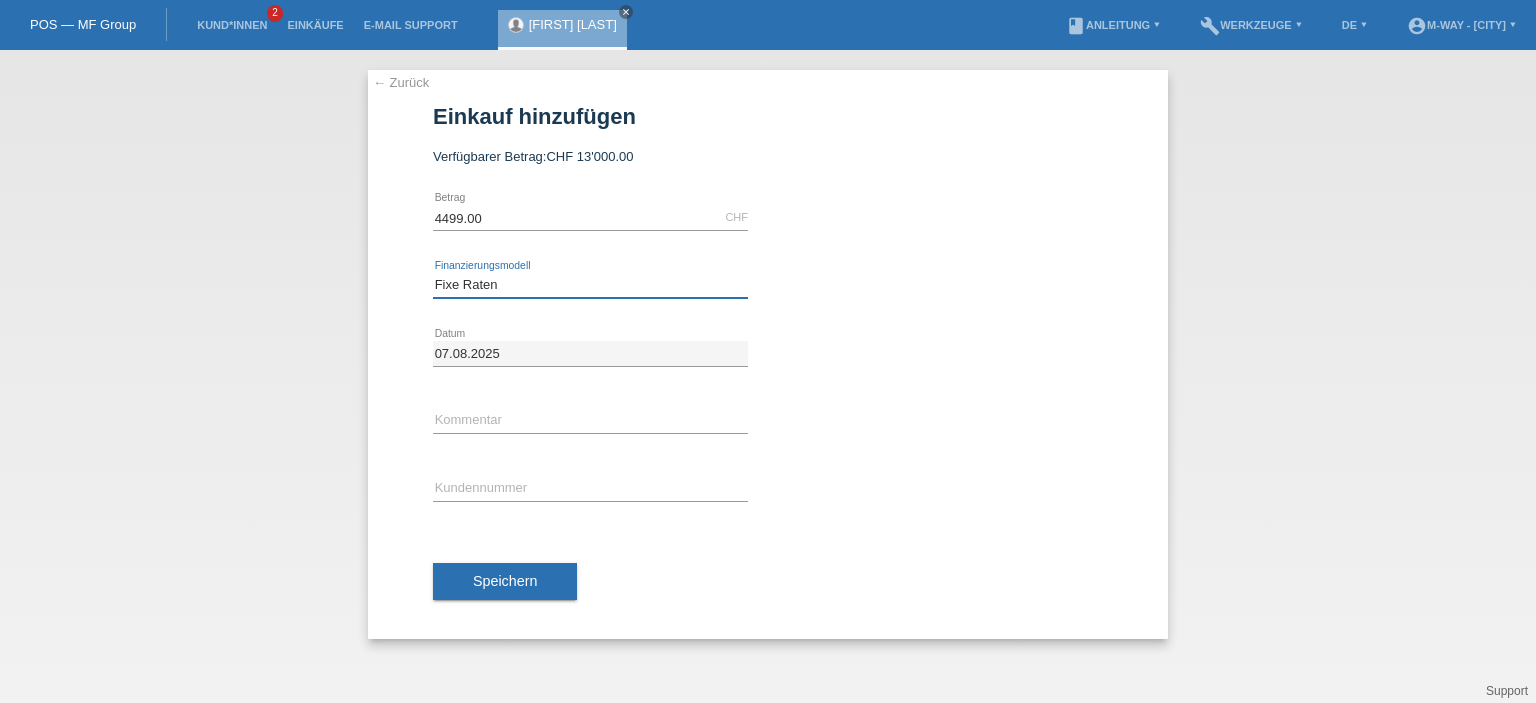 click on "Bitte auswählen
Fixe Raten
Kauf auf Rechnung mit Teilzahlungsoption" at bounding box center [590, 285] 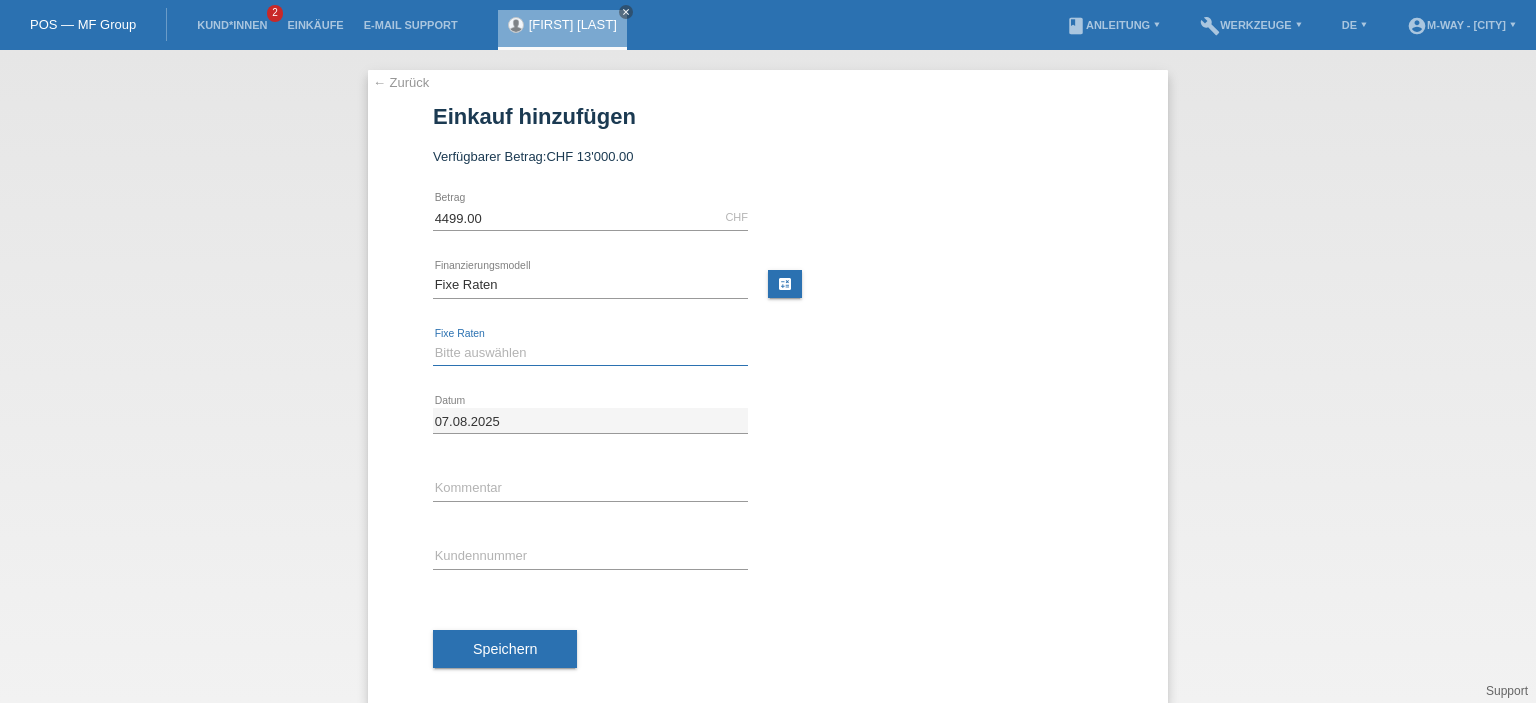 click on "Bitte auswählen
4 Raten
5 Raten
6 Raten
7 Raten
8 Raten
9 Raten
10 Raten
11 Raten" at bounding box center (590, 353) 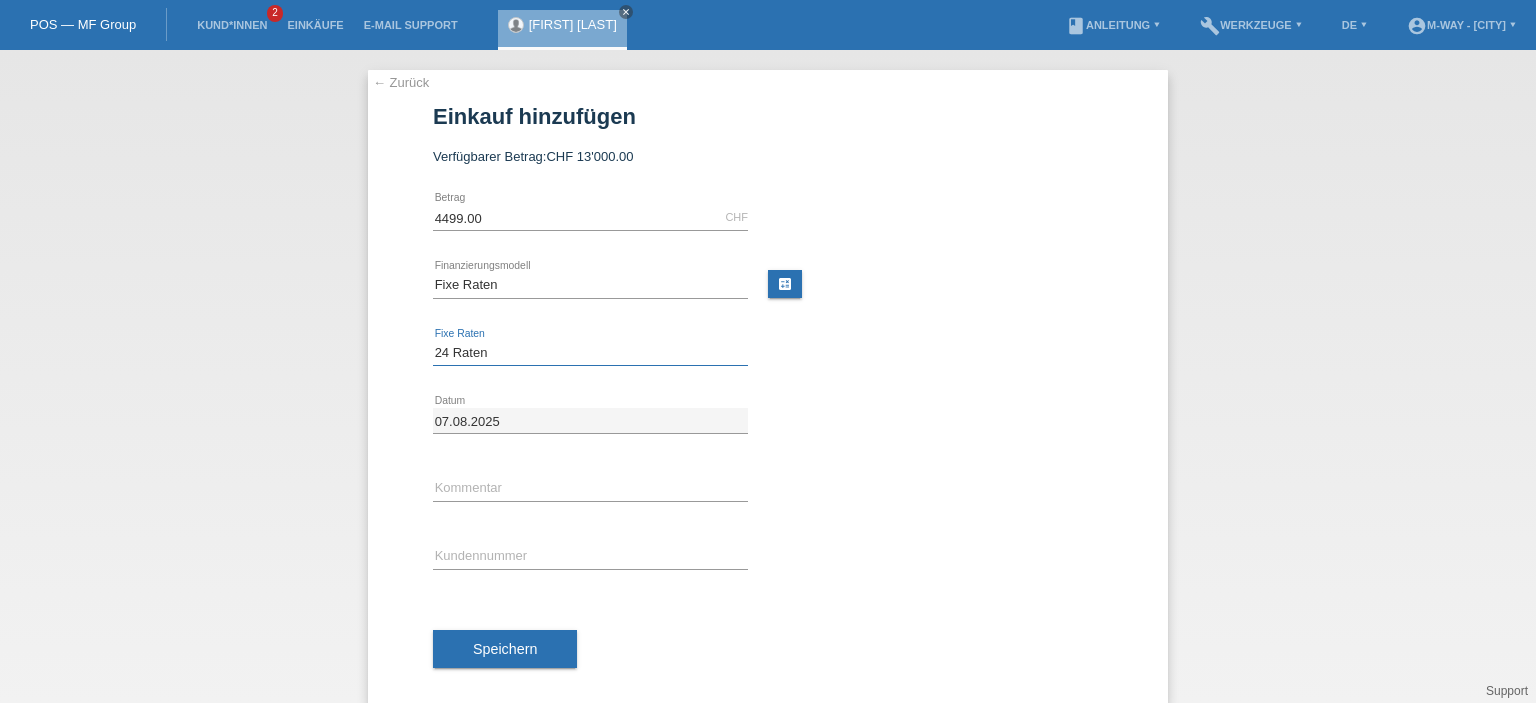 click on "Bitte auswählen
4 Raten
5 Raten
6 Raten
7 Raten
8 Raten
9 Raten
10 Raten
11 Raten" at bounding box center (590, 353) 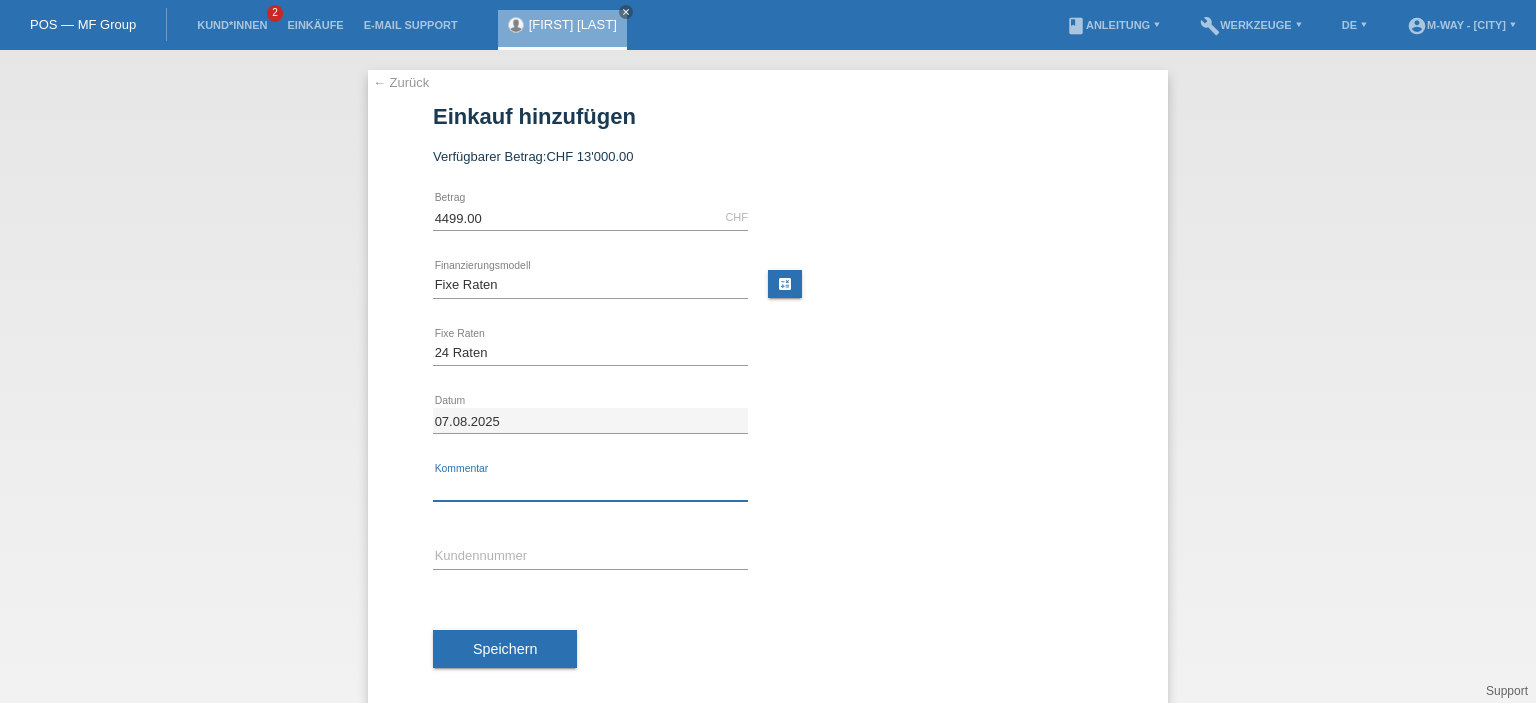 click at bounding box center [590, 488] 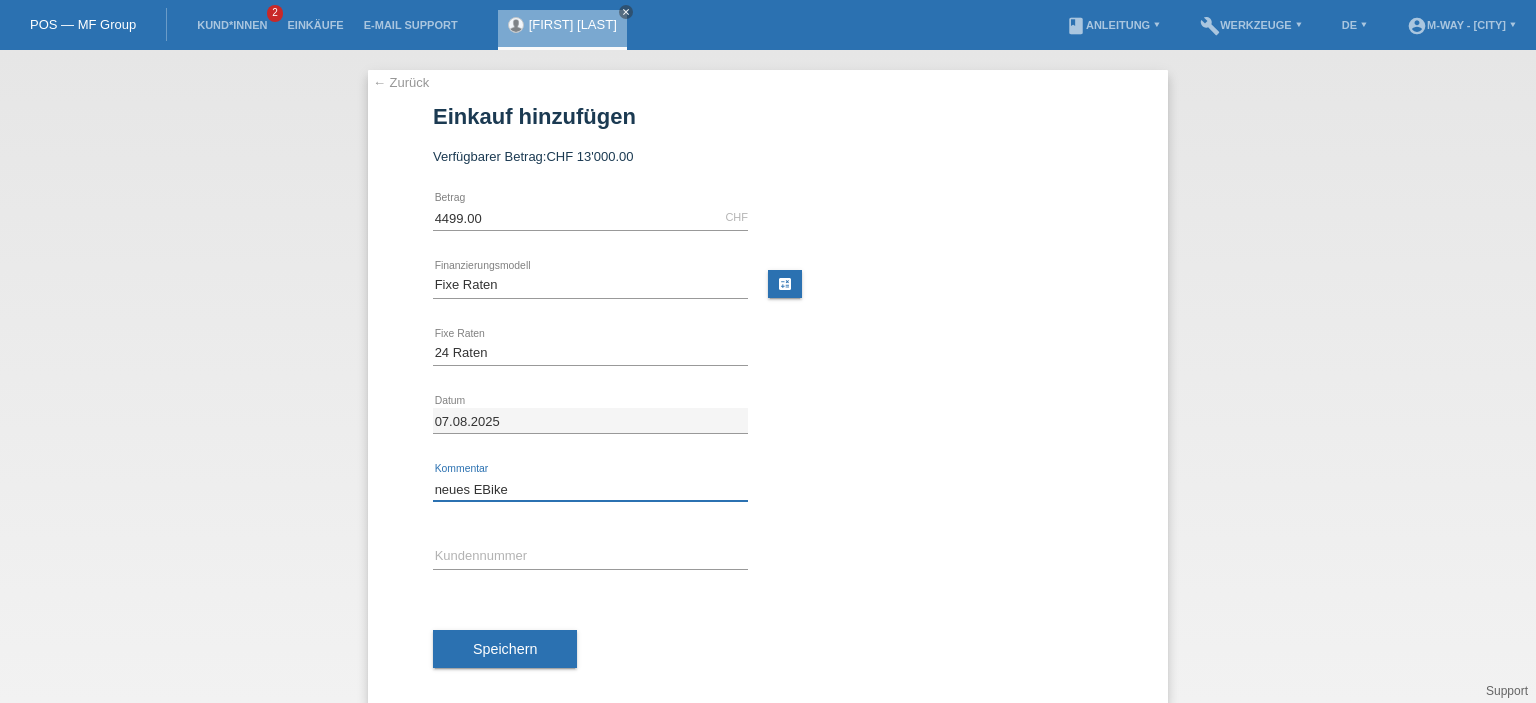 type on "neues EBike" 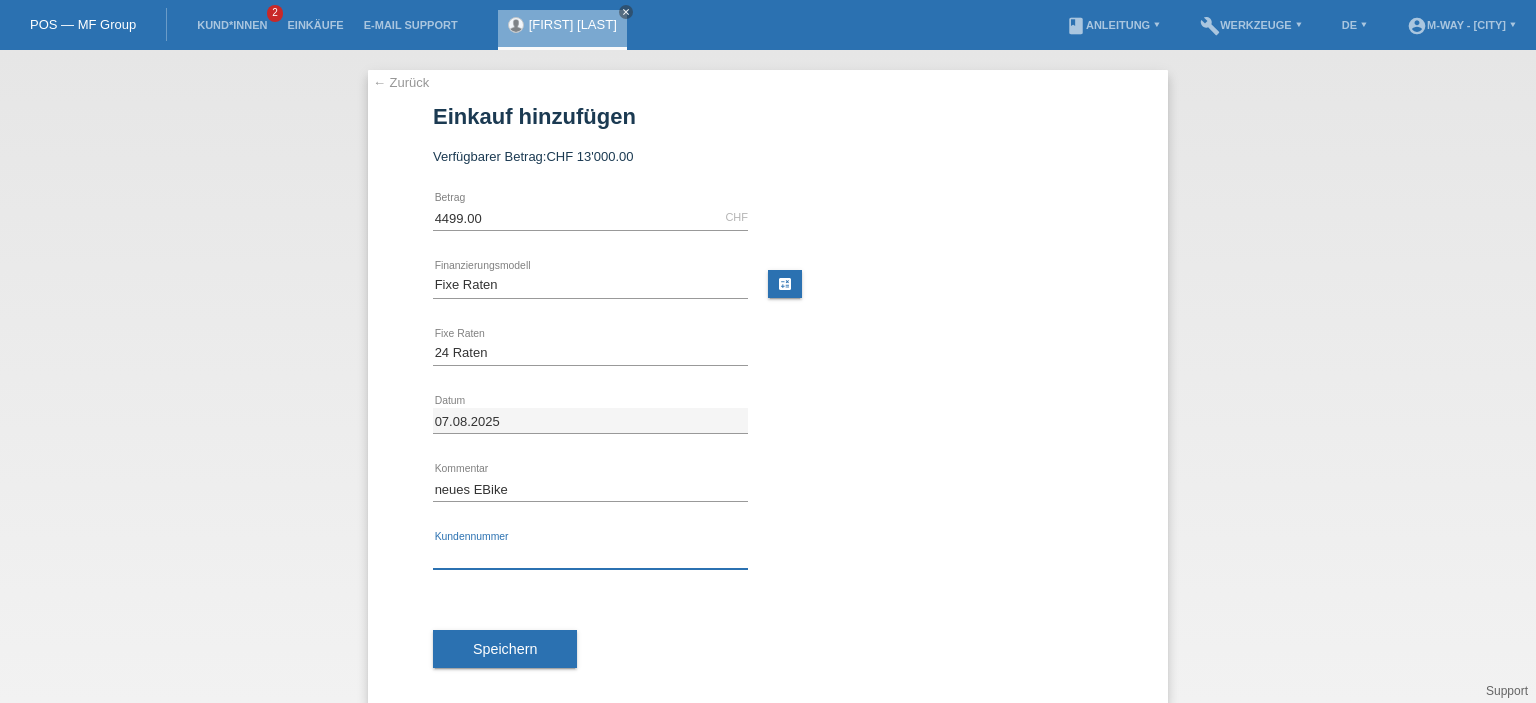 click at bounding box center (590, 556) 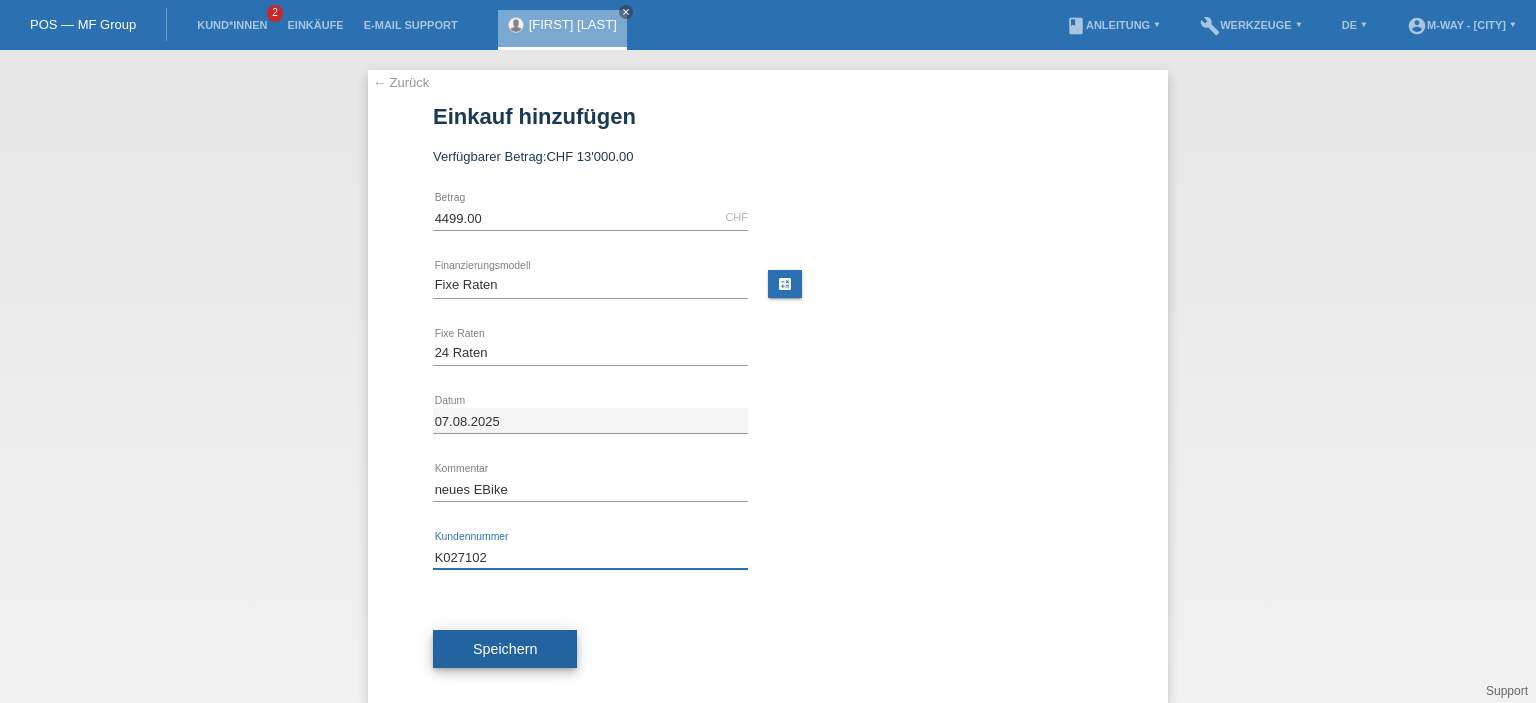type on "K027102" 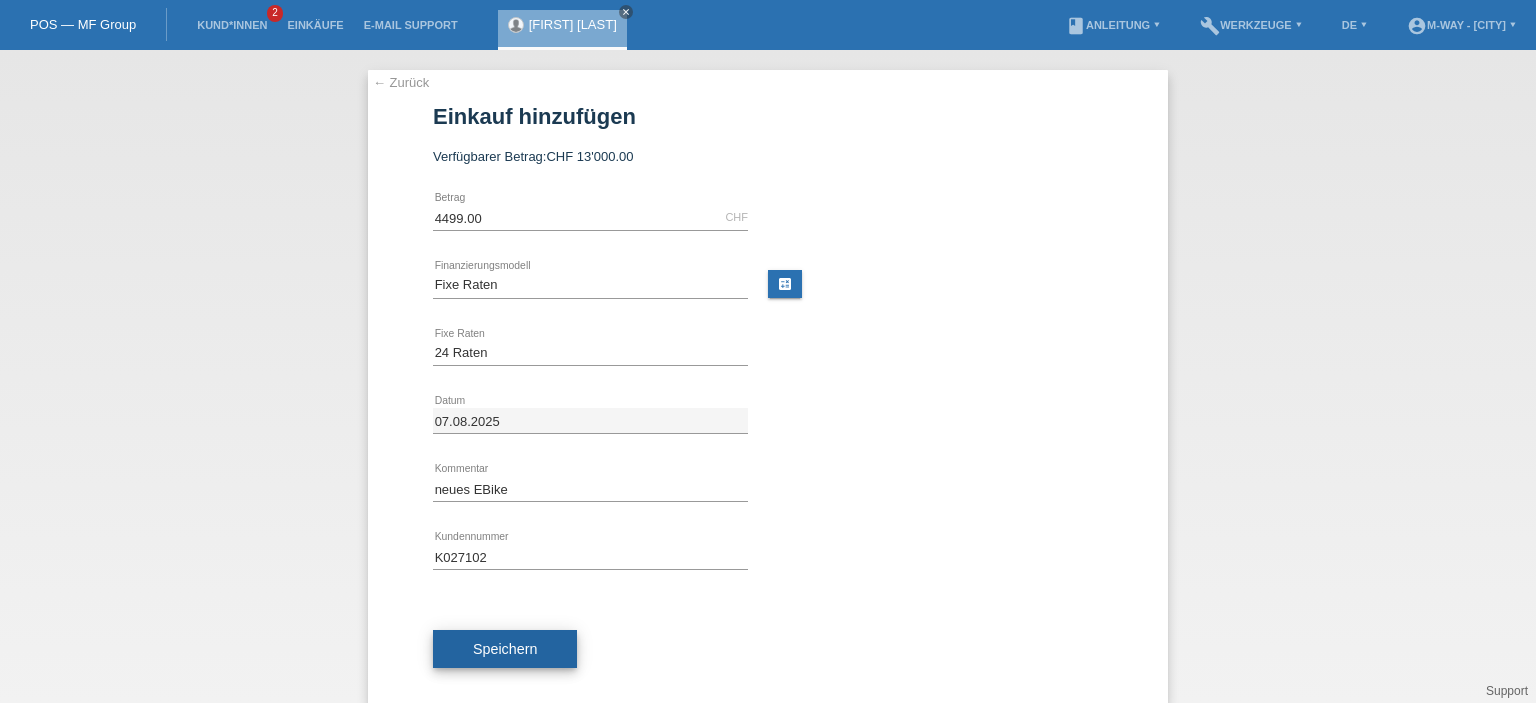 click on "Speichern" at bounding box center [505, 649] 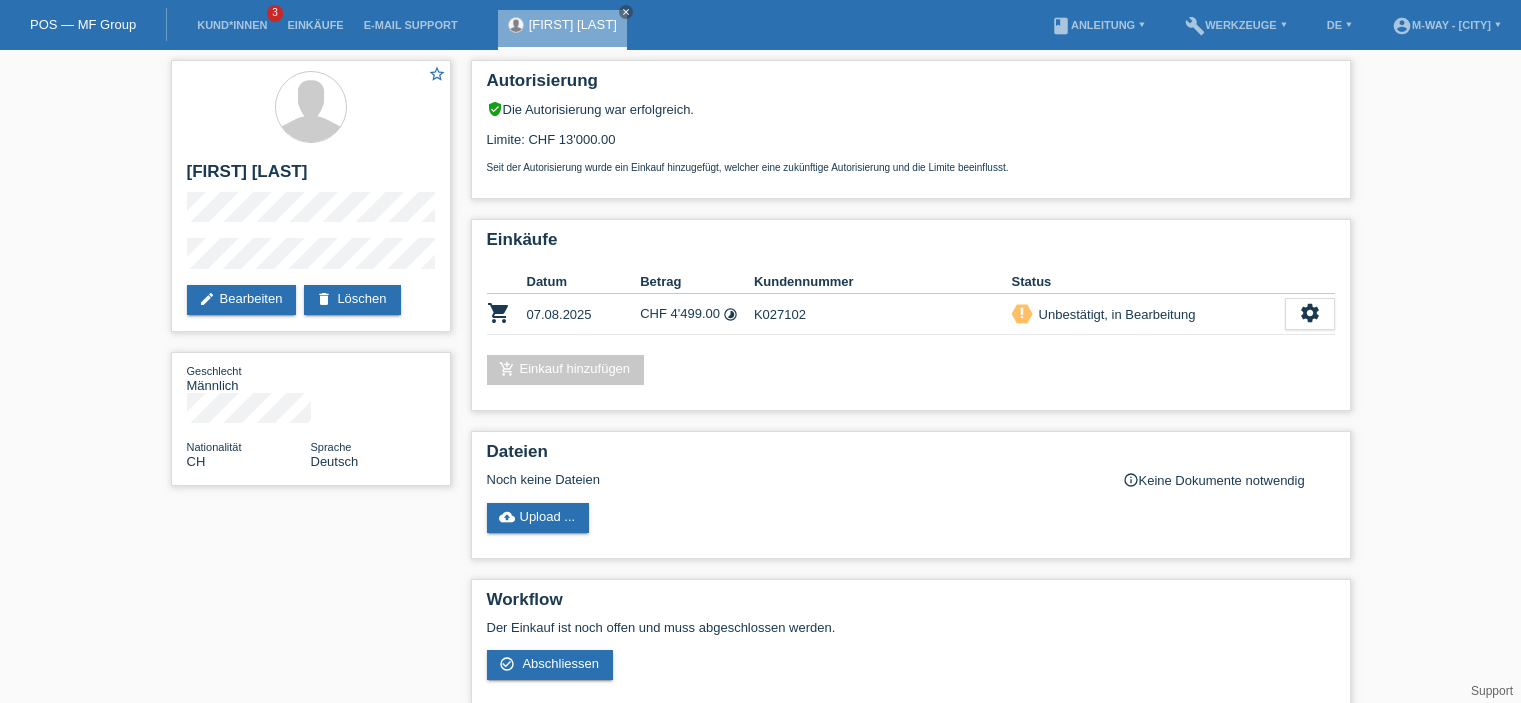 scroll, scrollTop: 0, scrollLeft: 0, axis: both 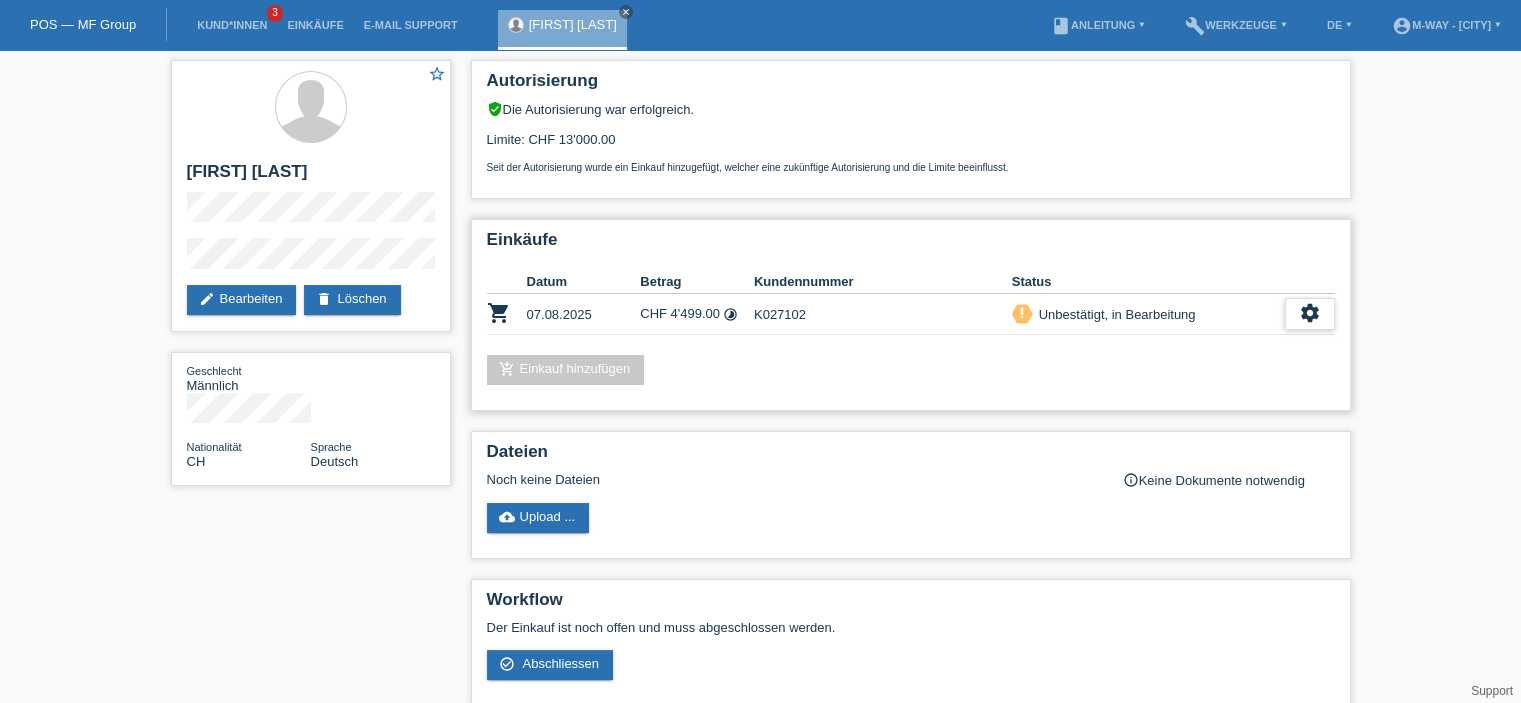 click on "settings" at bounding box center (1310, 313) 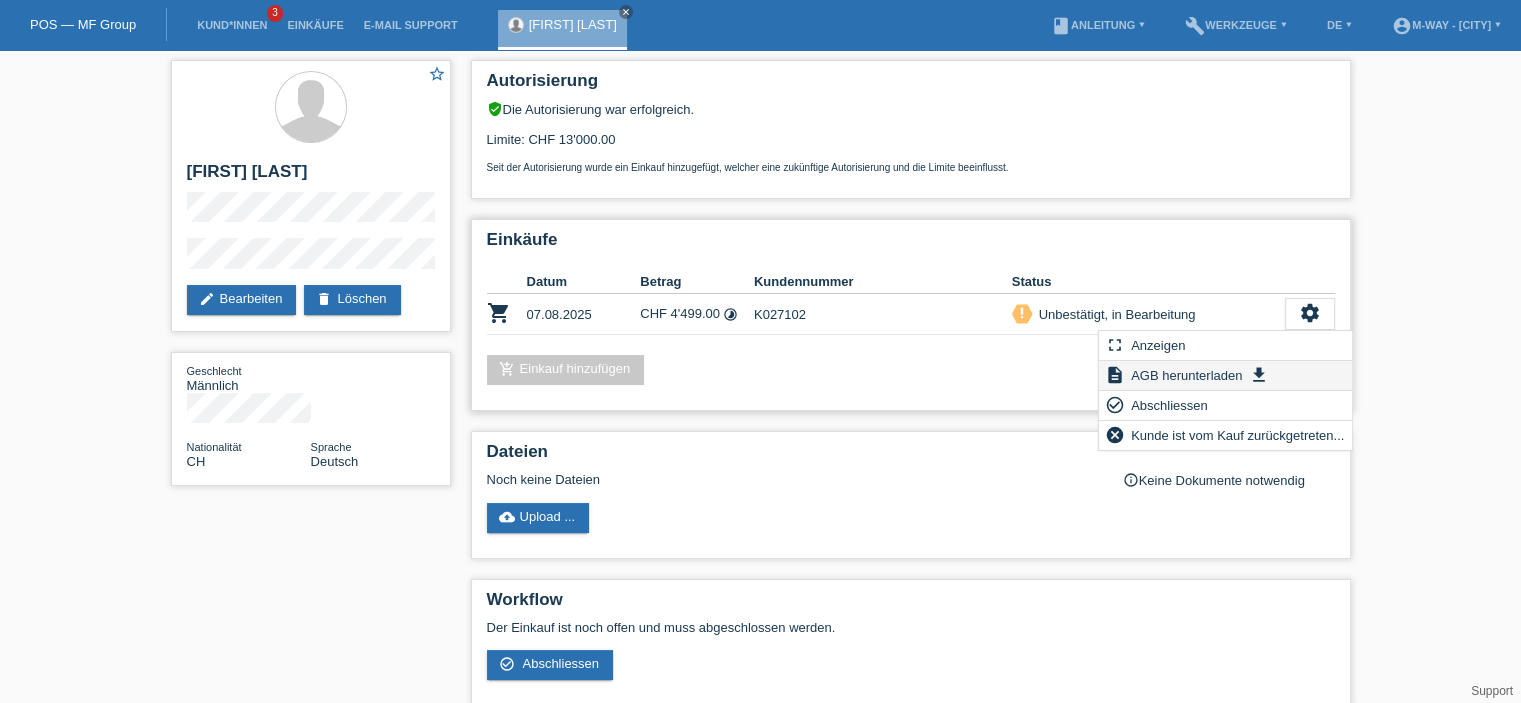 click on "AGB herunterladen" at bounding box center (1186, 375) 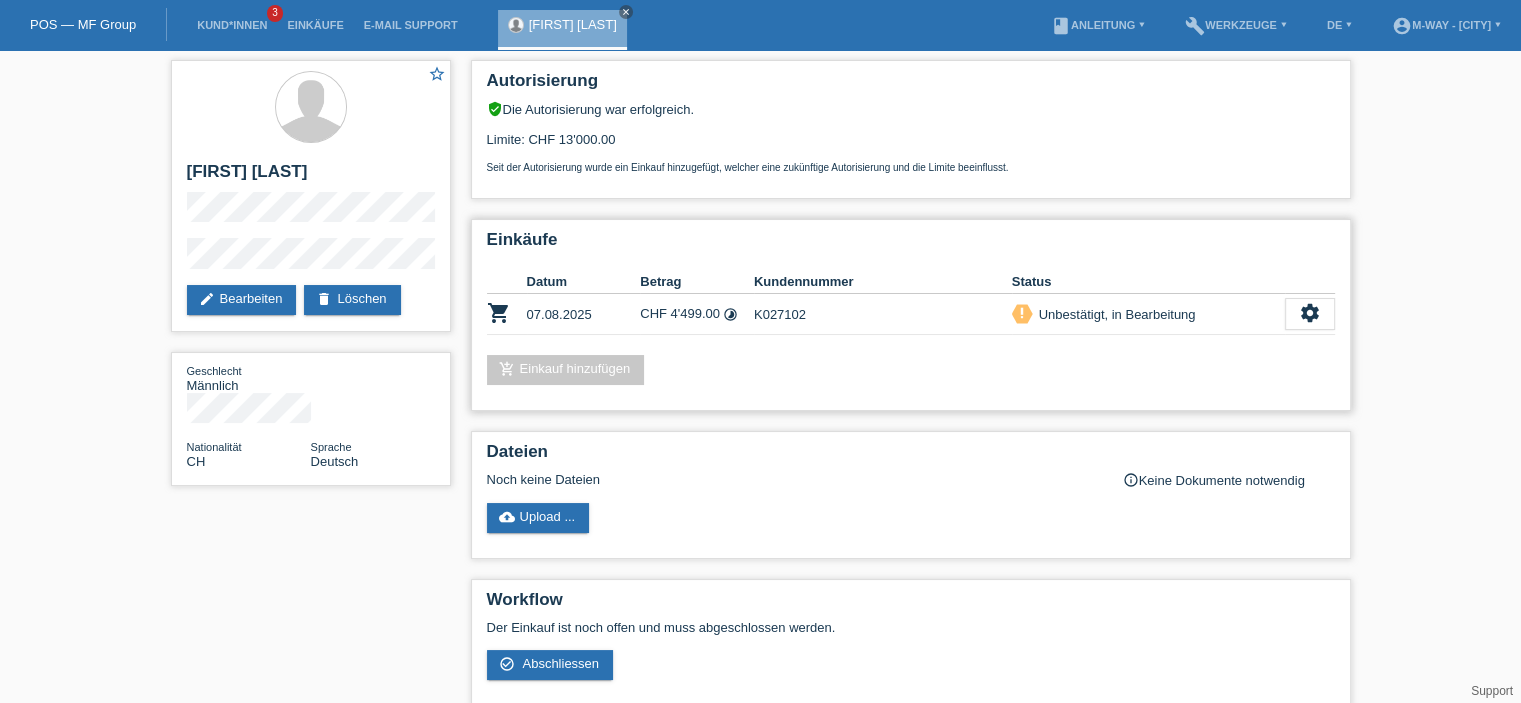 click on "Unbestätigt, in Bearbeitung" at bounding box center (1114, 314) 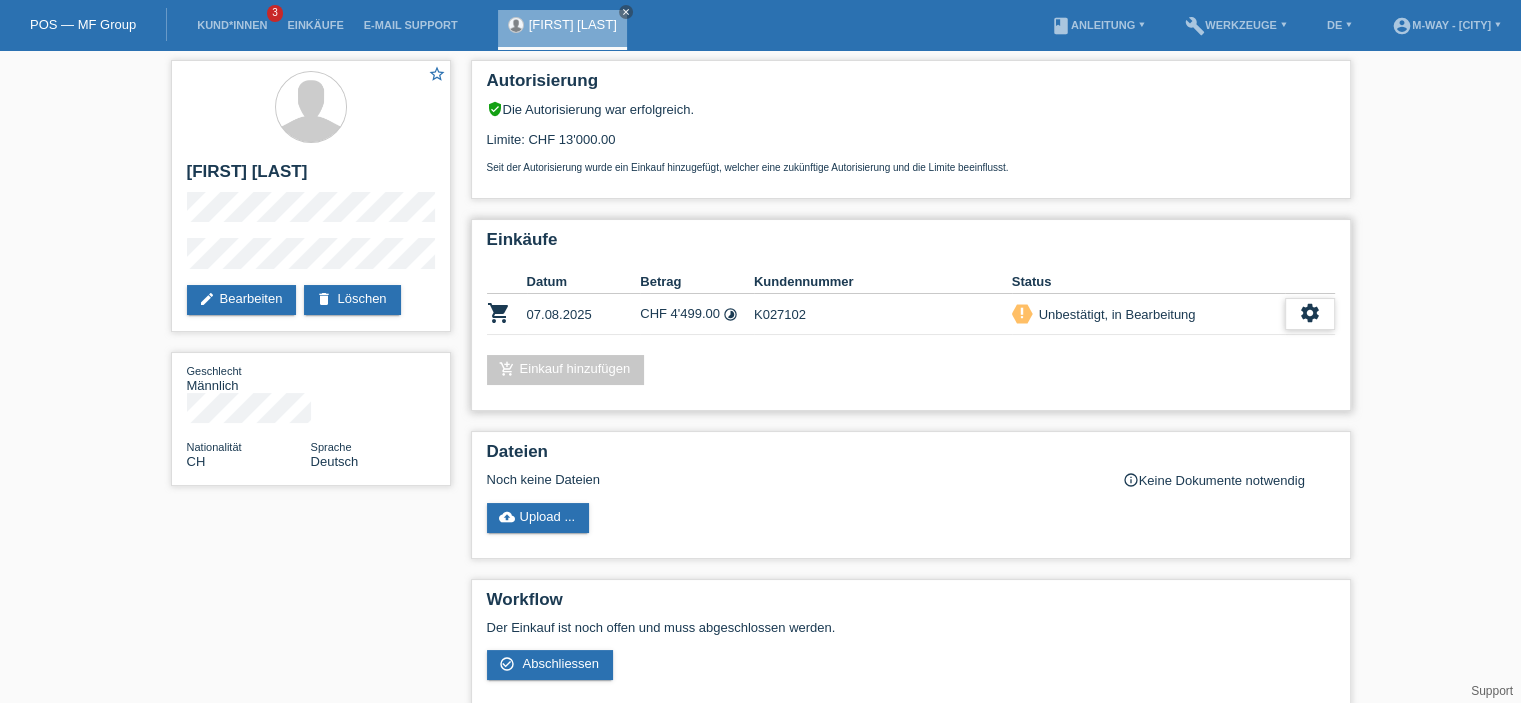 click on "settings" at bounding box center (1310, 313) 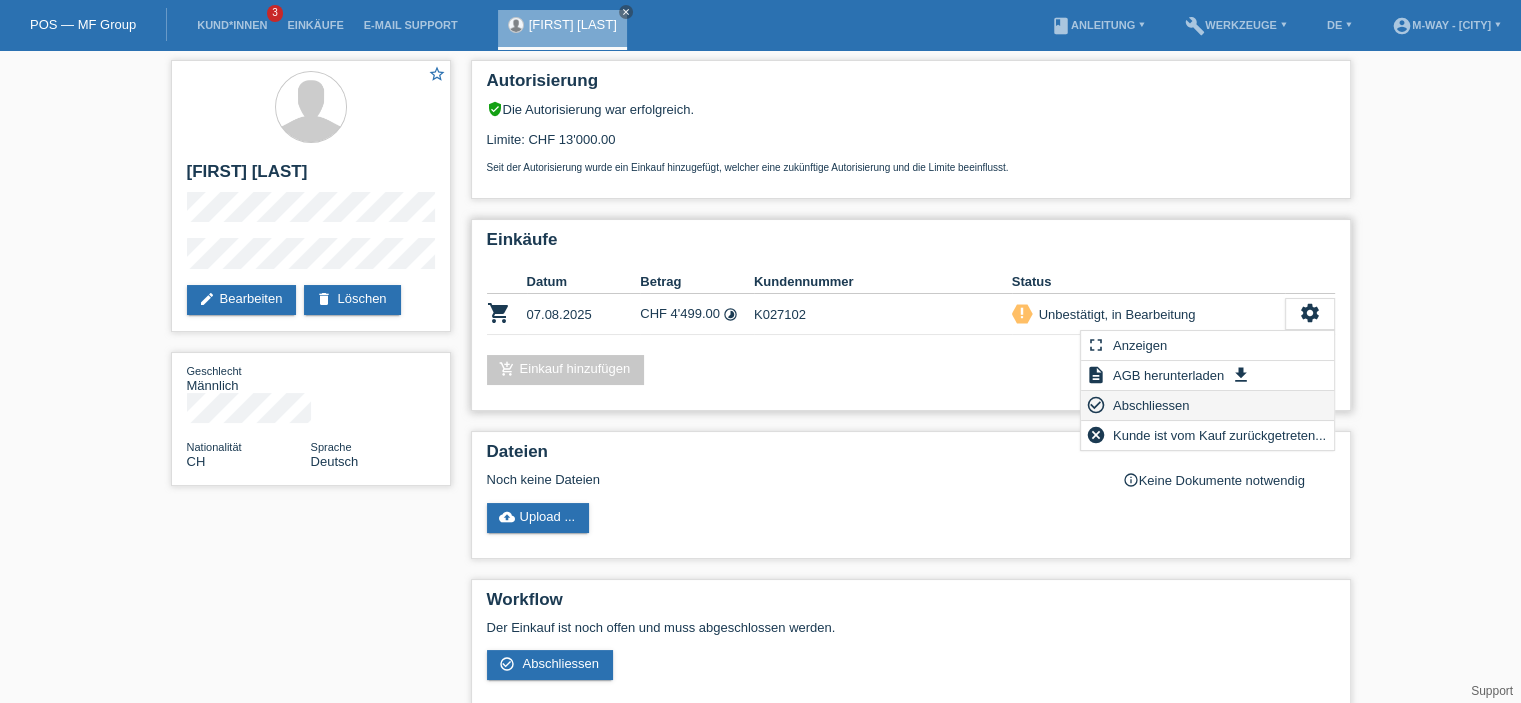 click on "Abschliessen" at bounding box center (1151, 405) 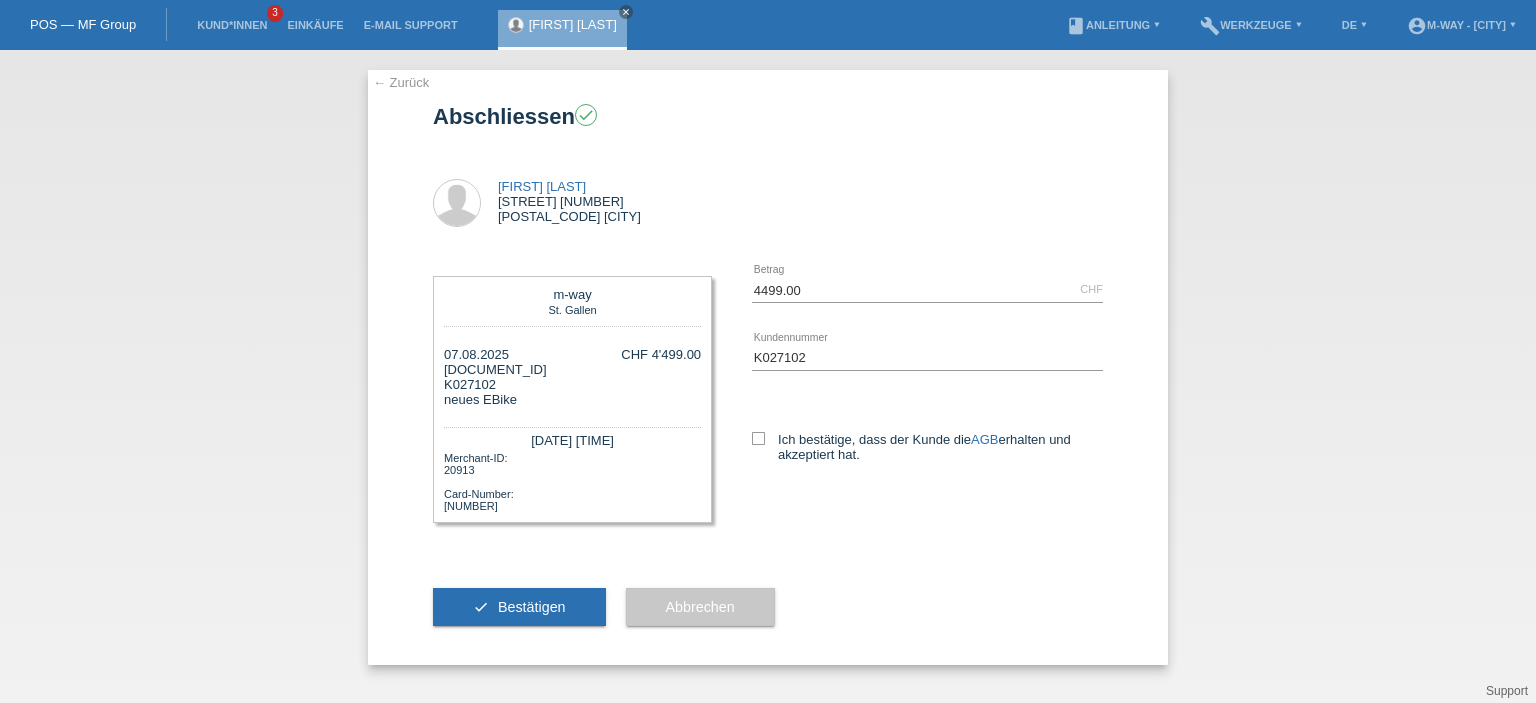 scroll, scrollTop: 0, scrollLeft: 0, axis: both 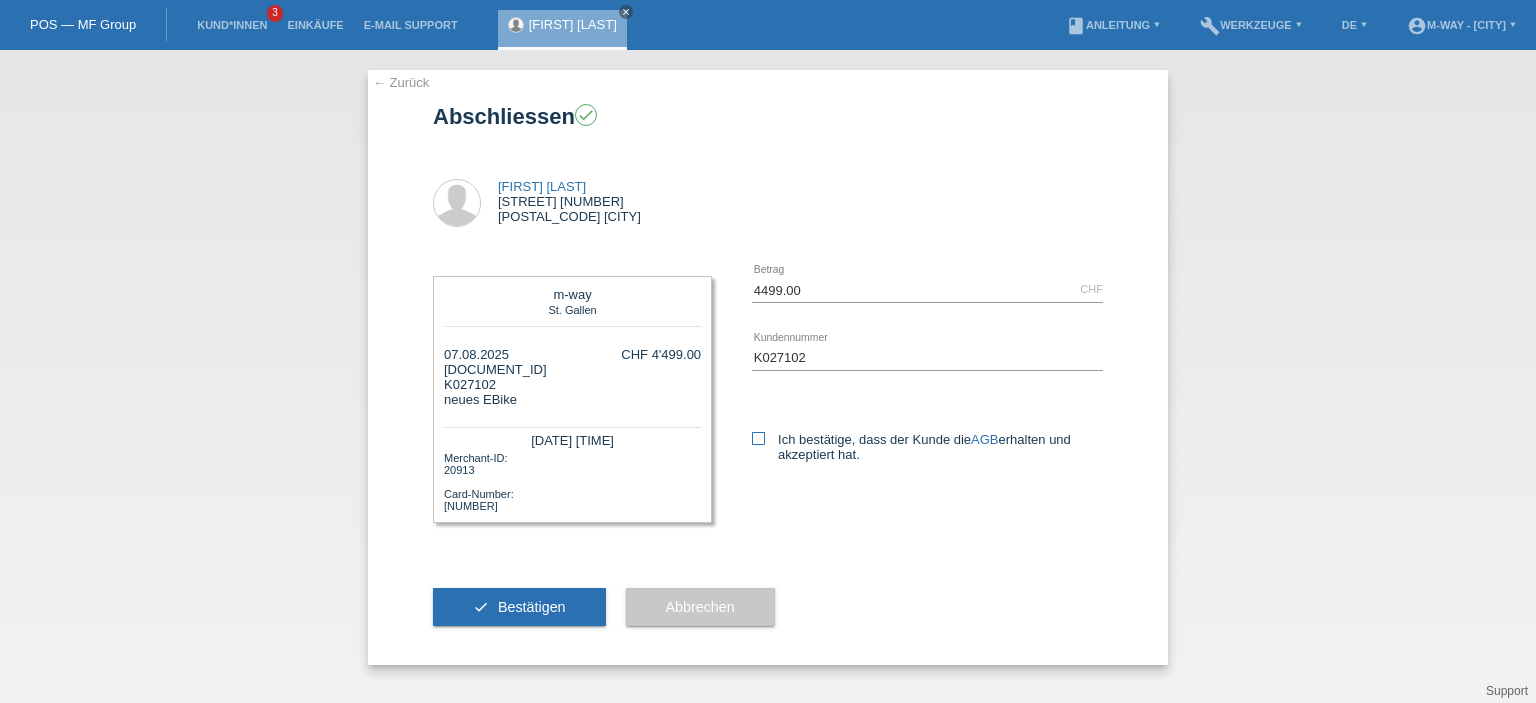 click at bounding box center (758, 438) 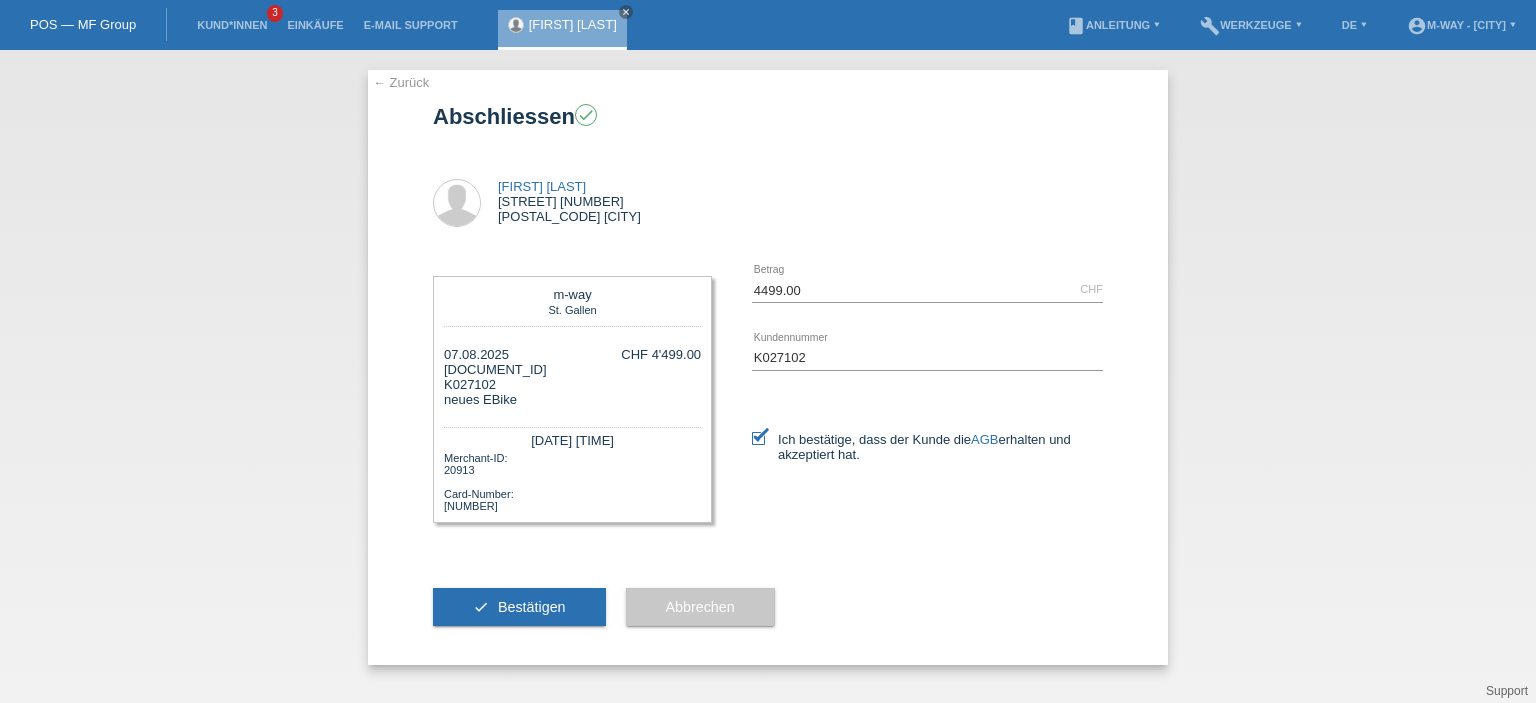 click on "Bestätigen" at bounding box center (532, 607) 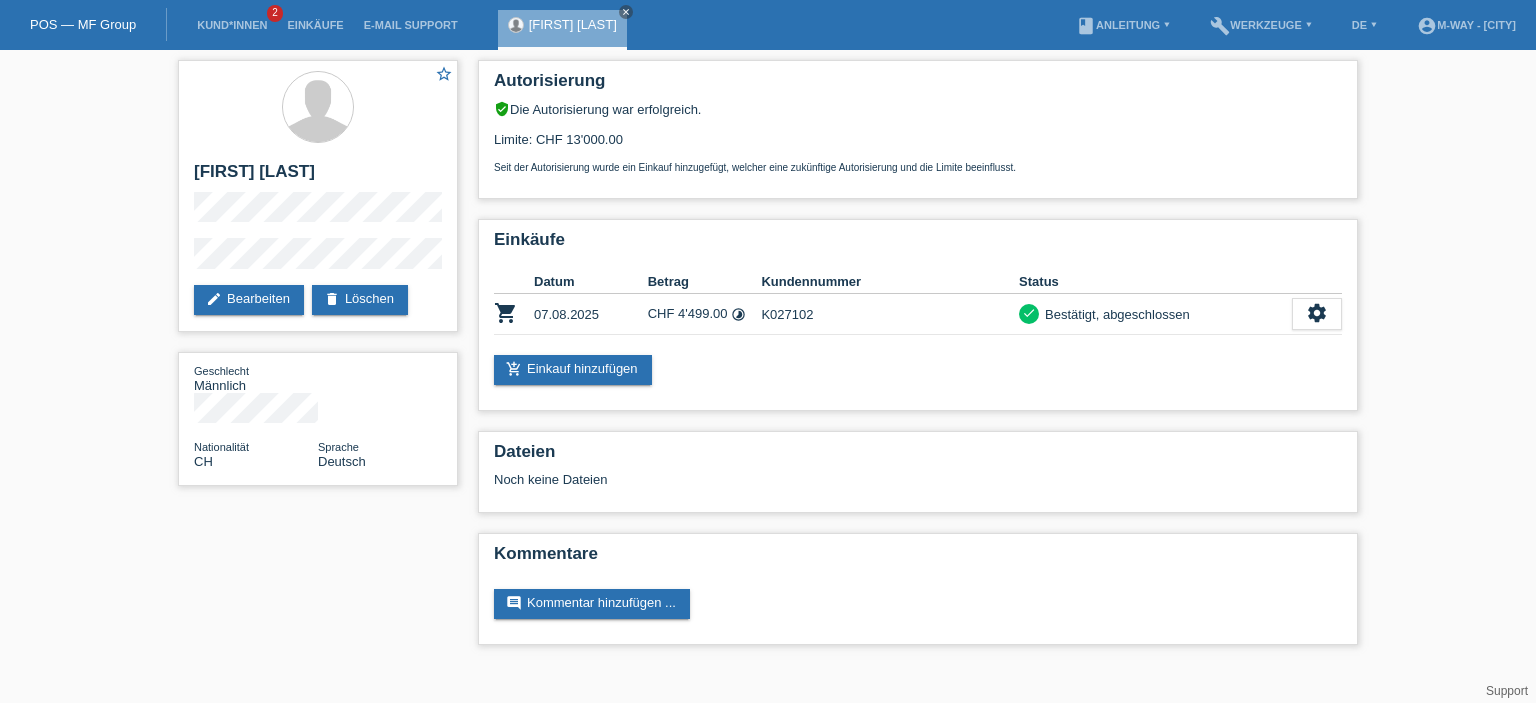 scroll, scrollTop: 0, scrollLeft: 0, axis: both 